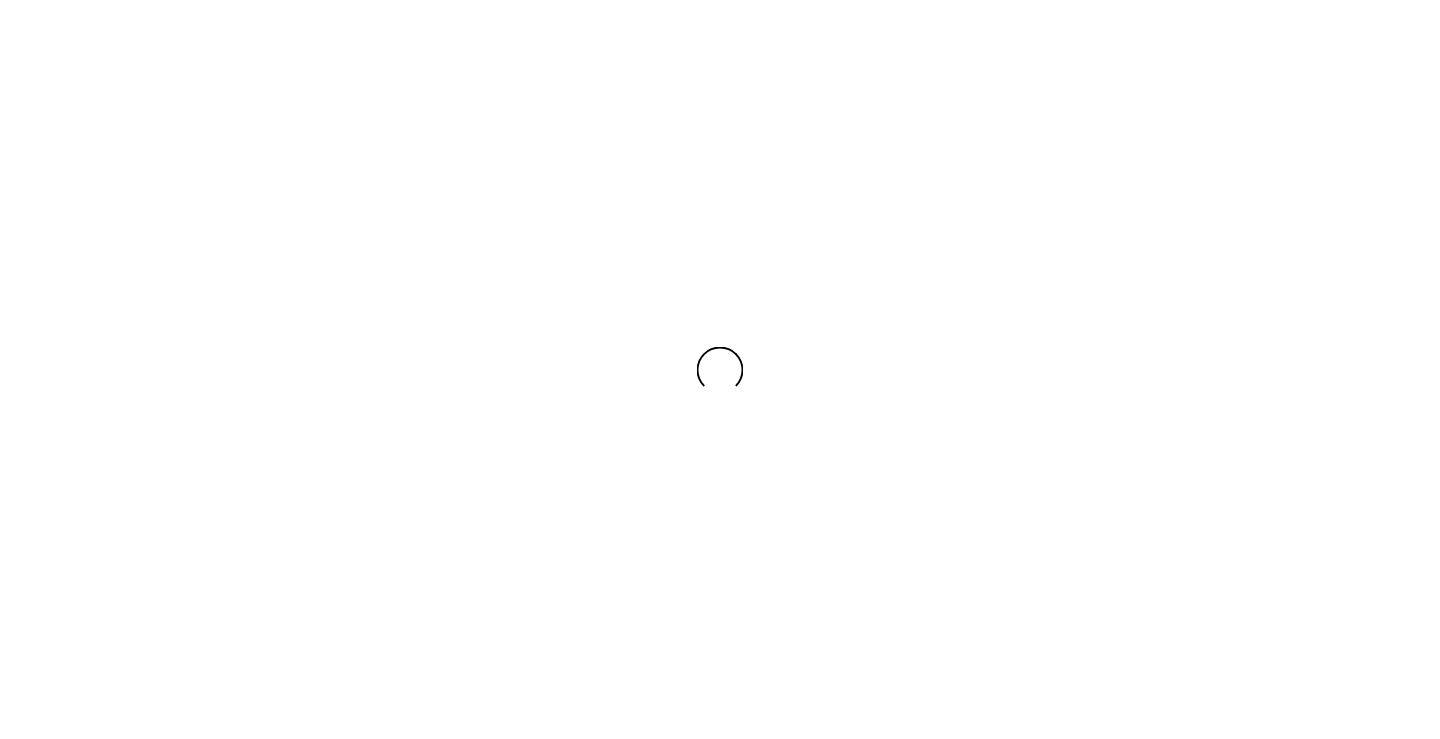 scroll, scrollTop: 0, scrollLeft: 0, axis: both 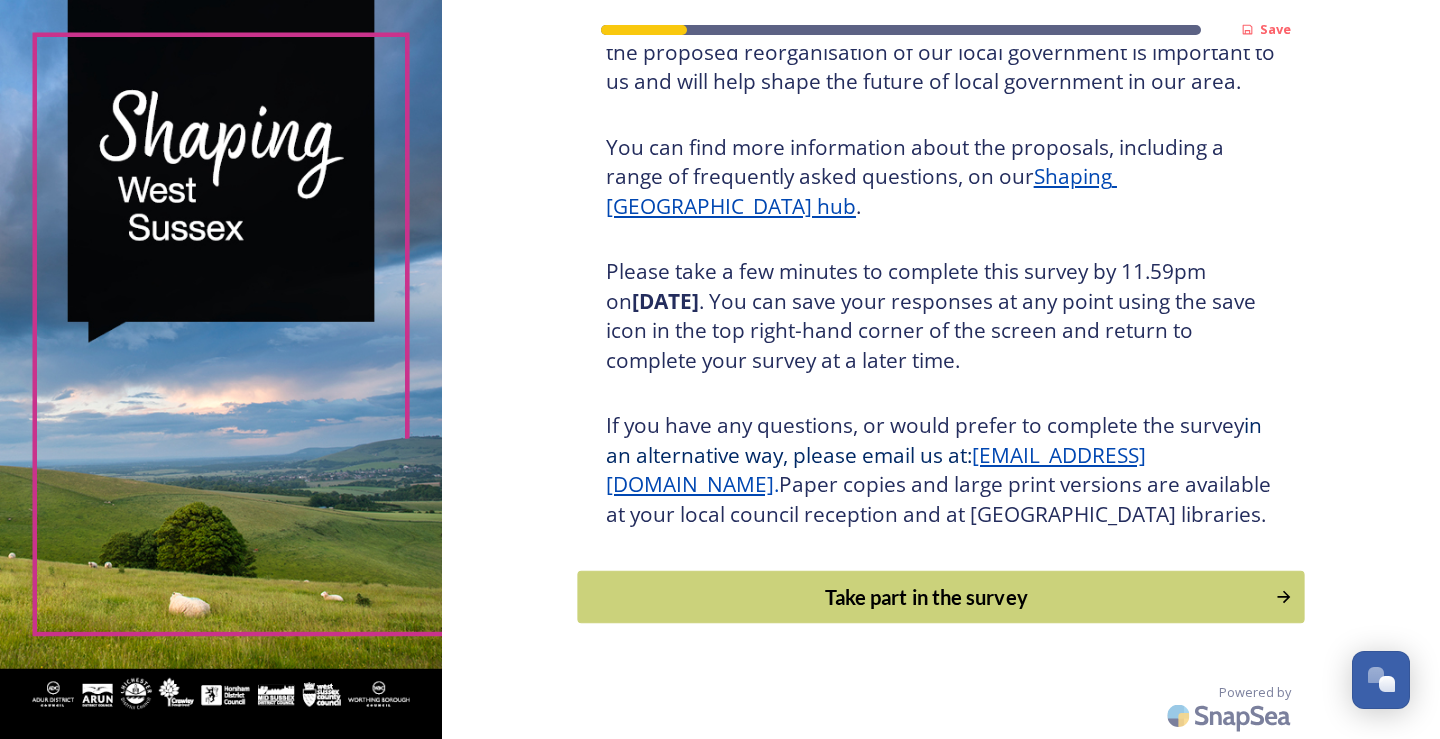 click on "Take part in the survey" at bounding box center (926, 597) 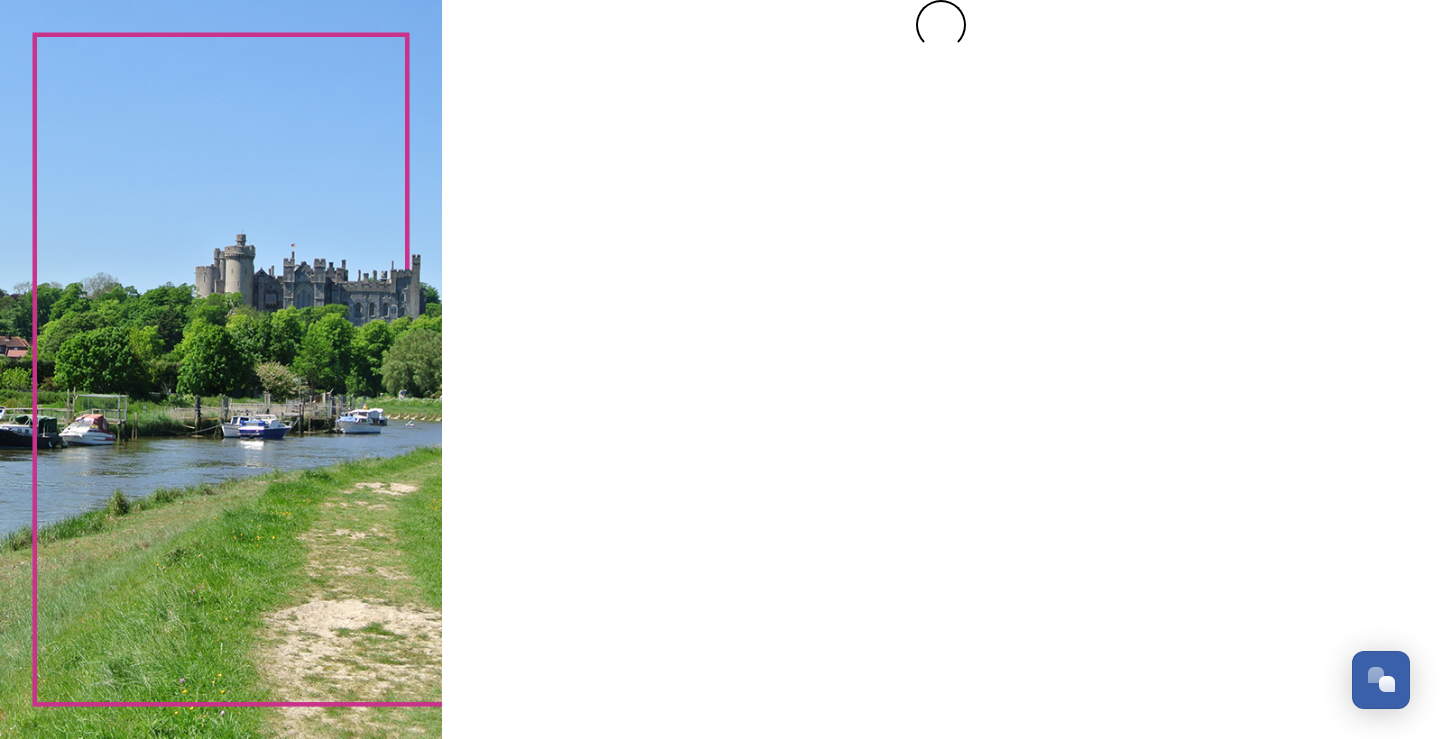 scroll, scrollTop: 0, scrollLeft: 0, axis: both 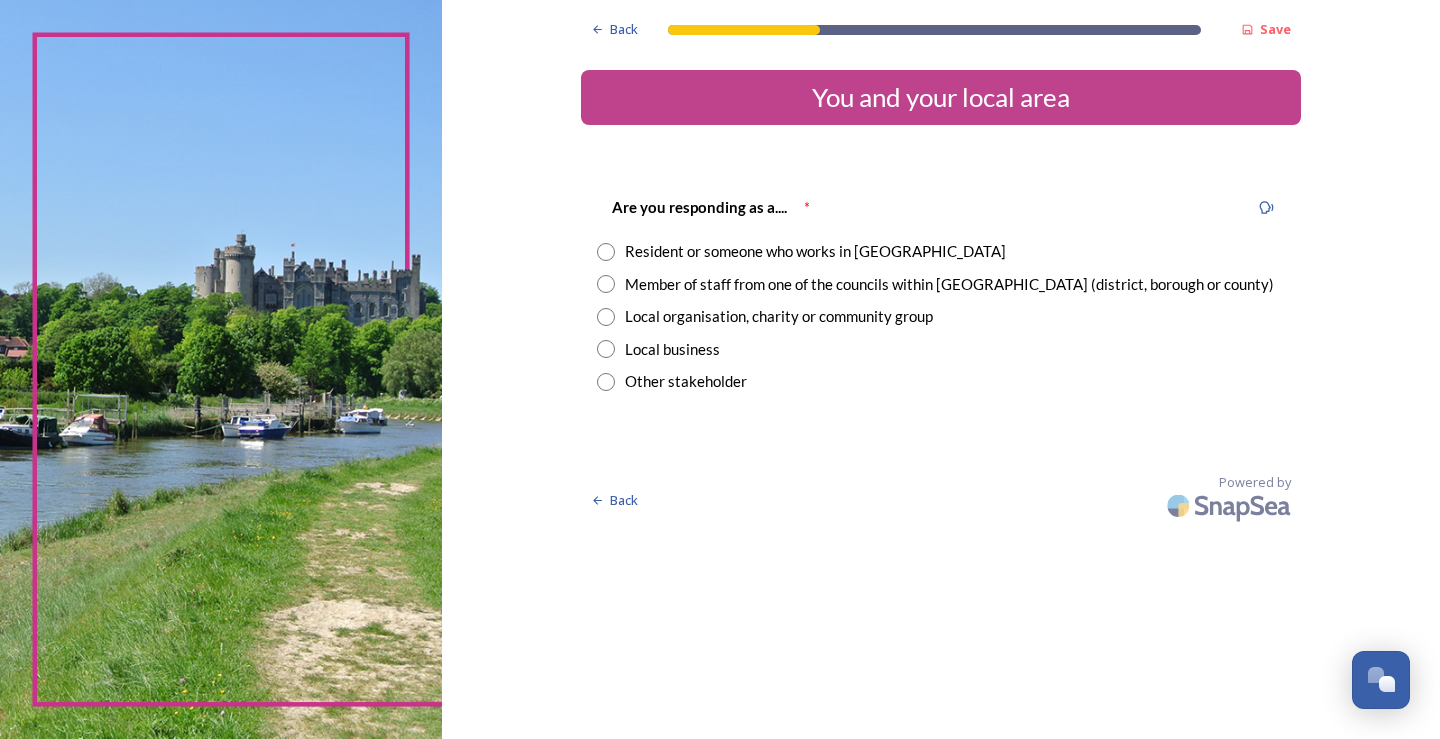 click on "Member of staff from one of the councils within [GEOGRAPHIC_DATA] (district, borough or county)" at bounding box center (949, 284) 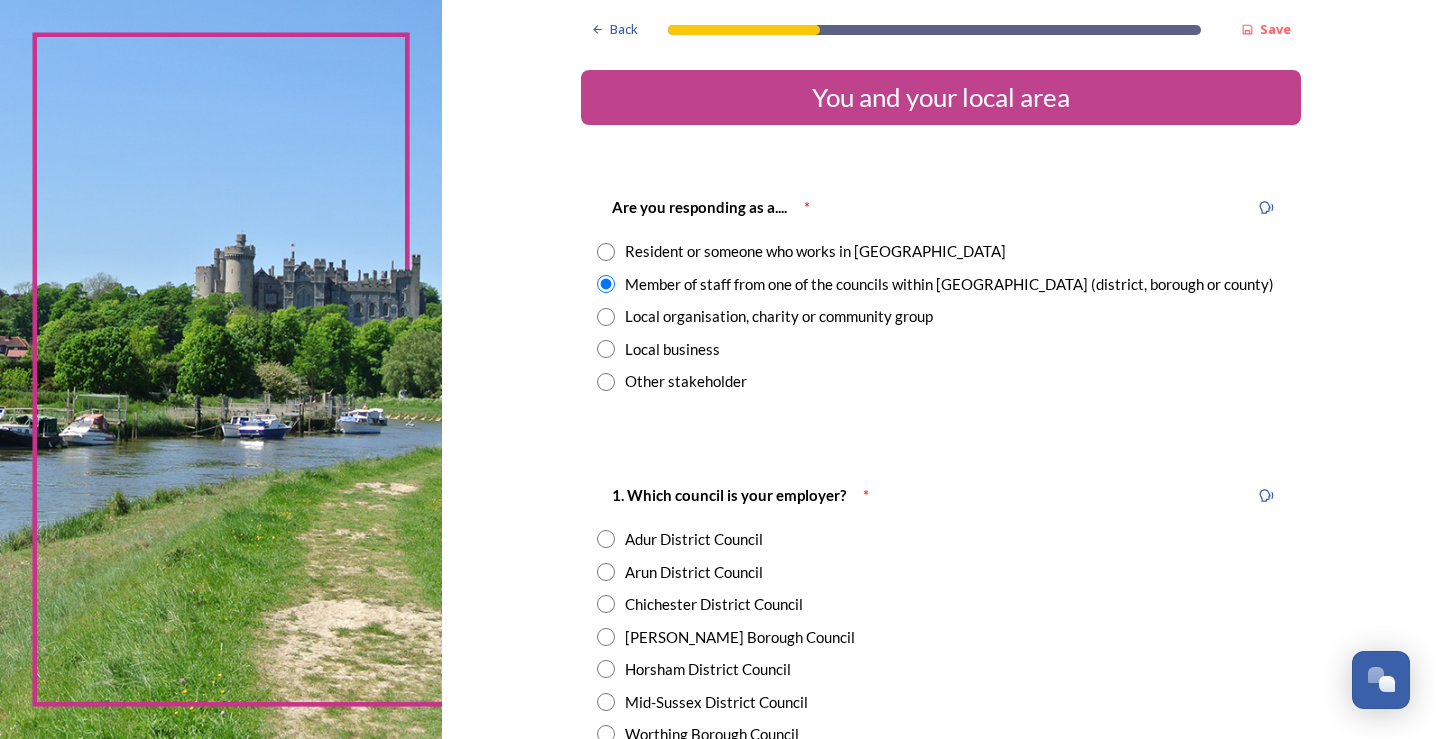 scroll, scrollTop: 200, scrollLeft: 0, axis: vertical 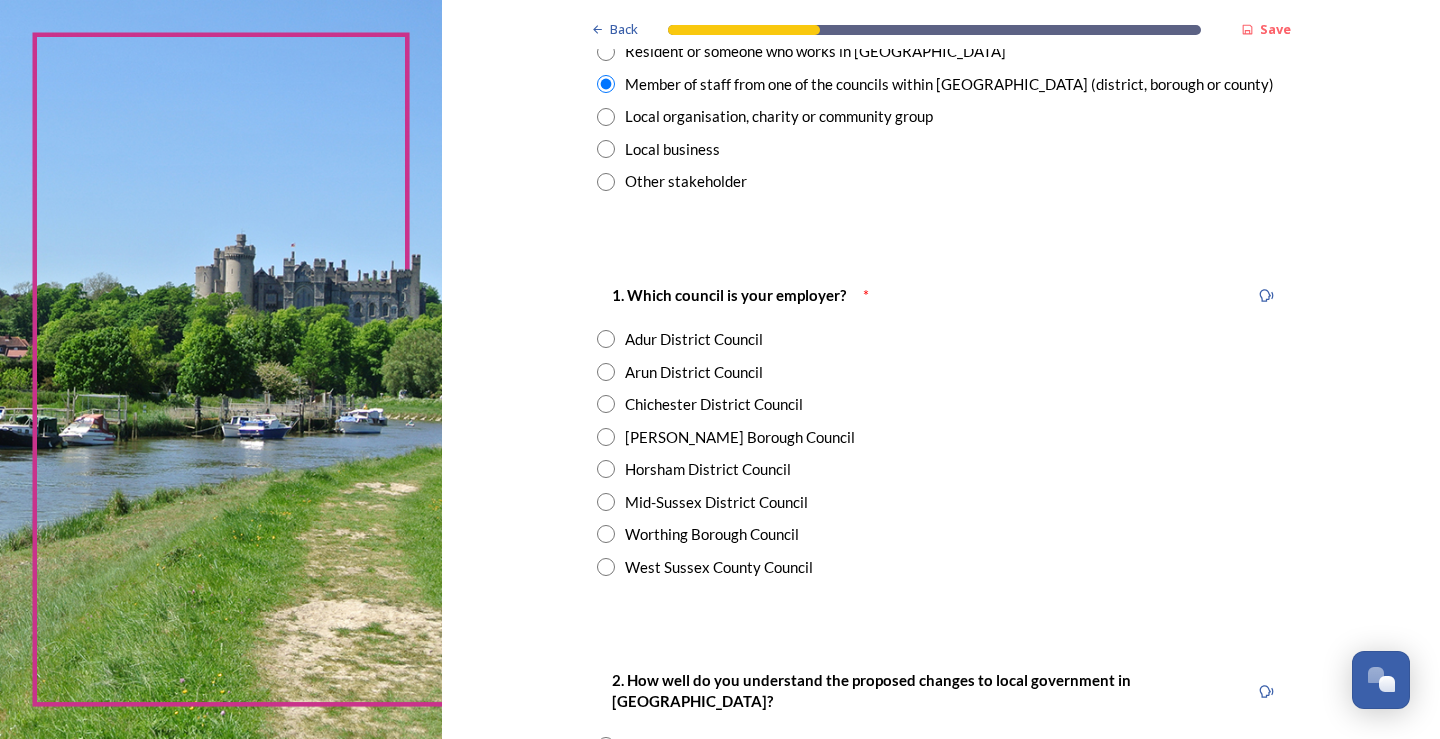 click on "Adur District Council" at bounding box center (694, 339) 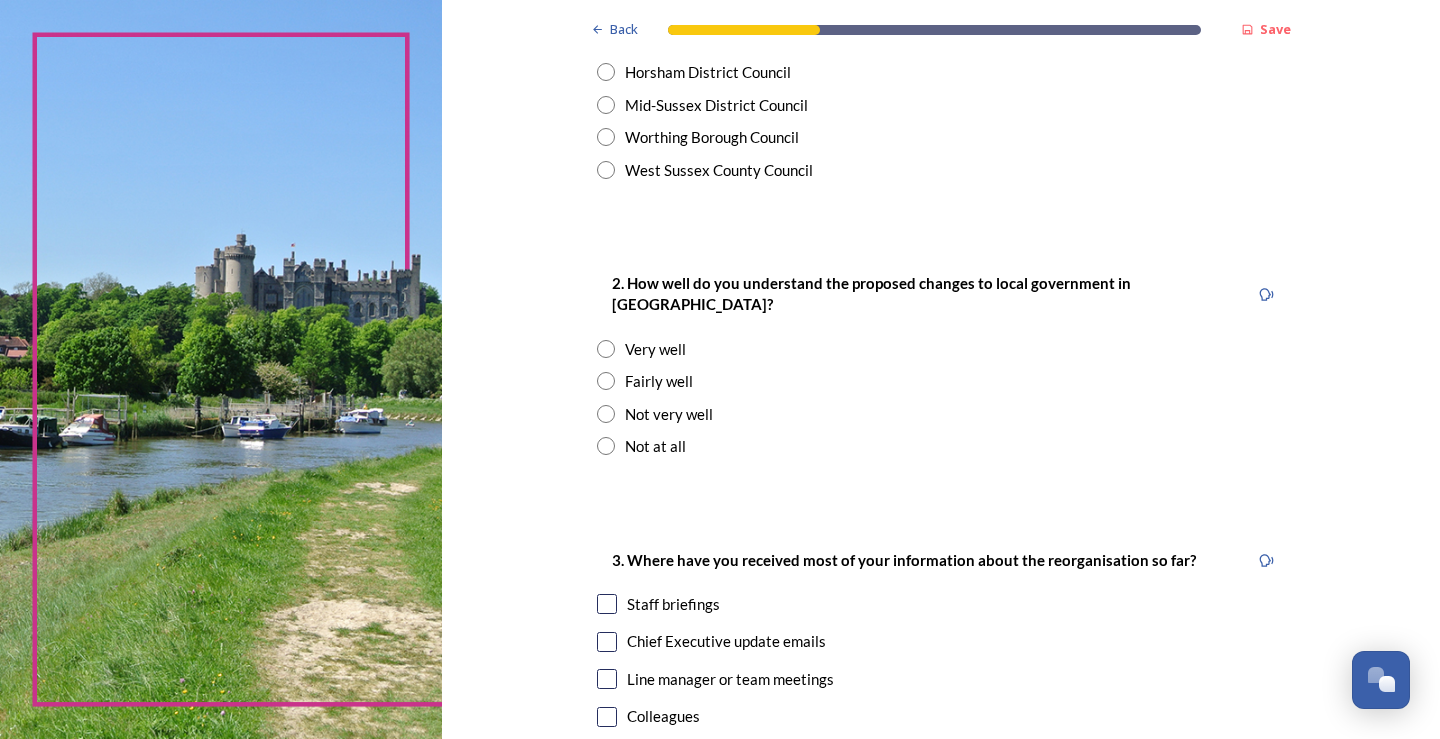 scroll, scrollTop: 600, scrollLeft: 0, axis: vertical 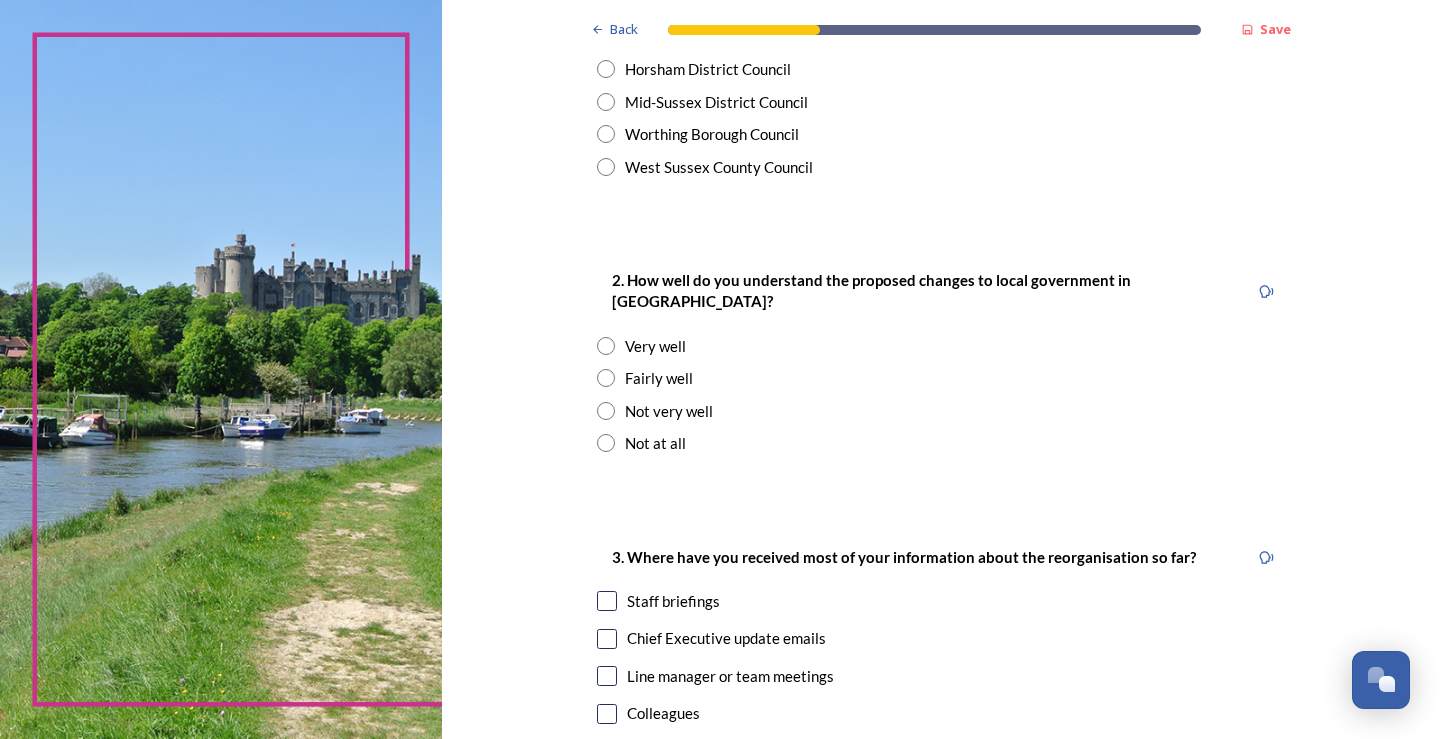 click on "Fairly well" at bounding box center [659, 378] 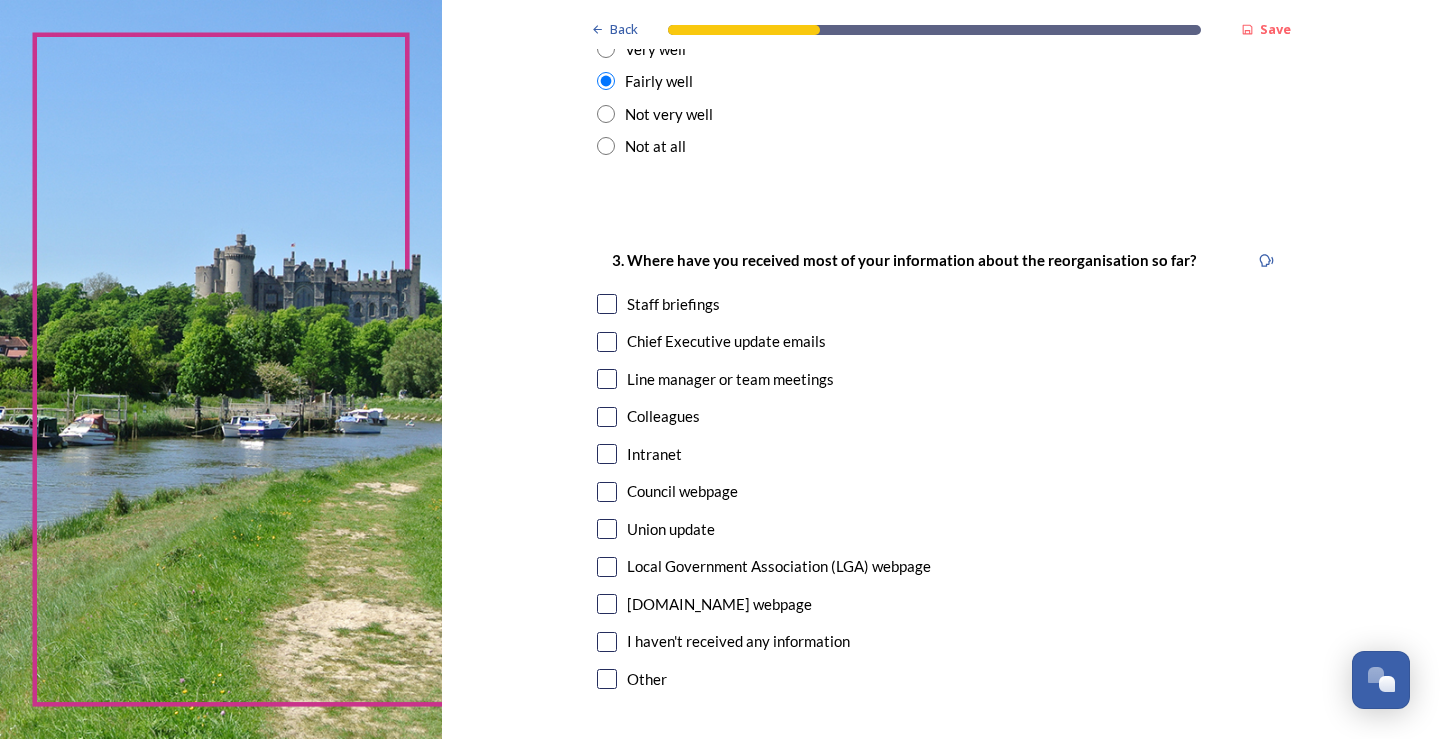 scroll, scrollTop: 900, scrollLeft: 0, axis: vertical 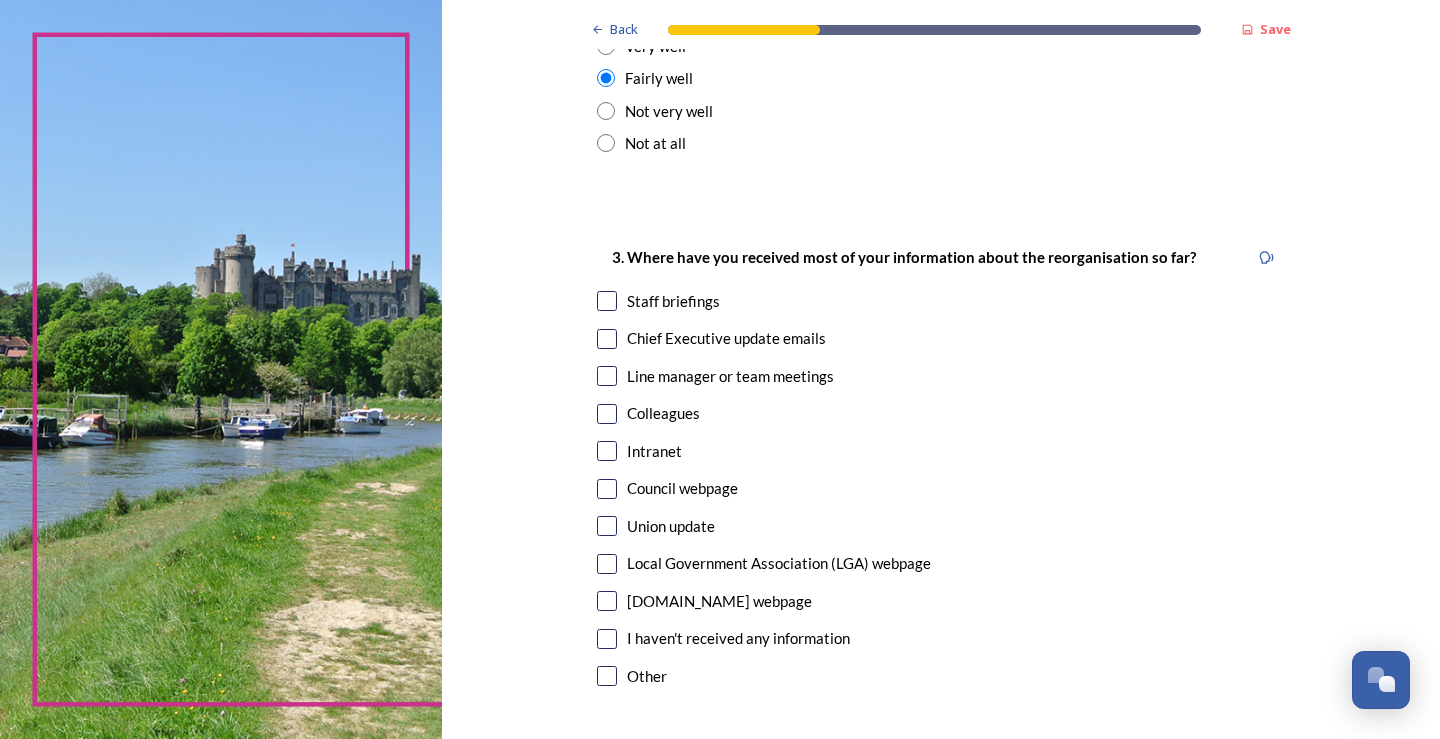 click on "Staff briefings" at bounding box center (673, 301) 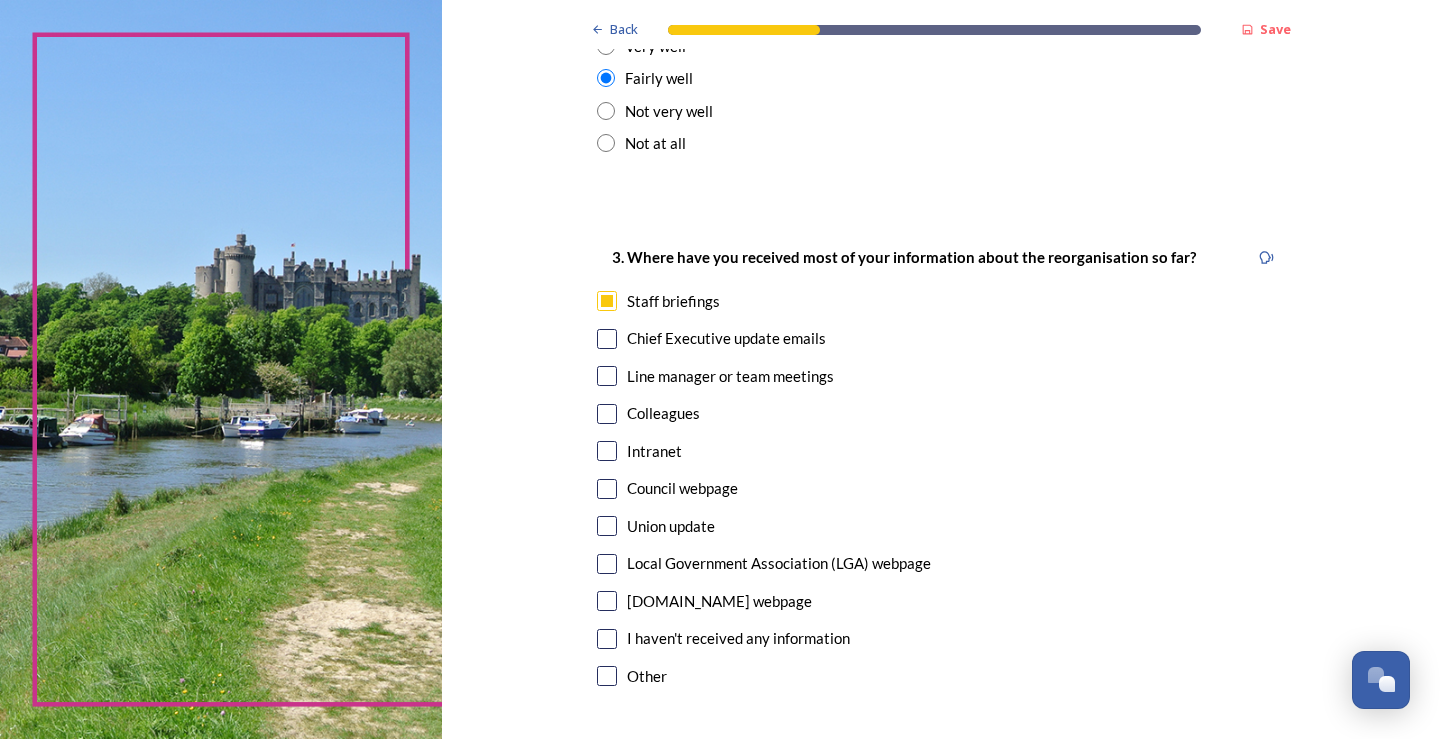 checkbox on "true" 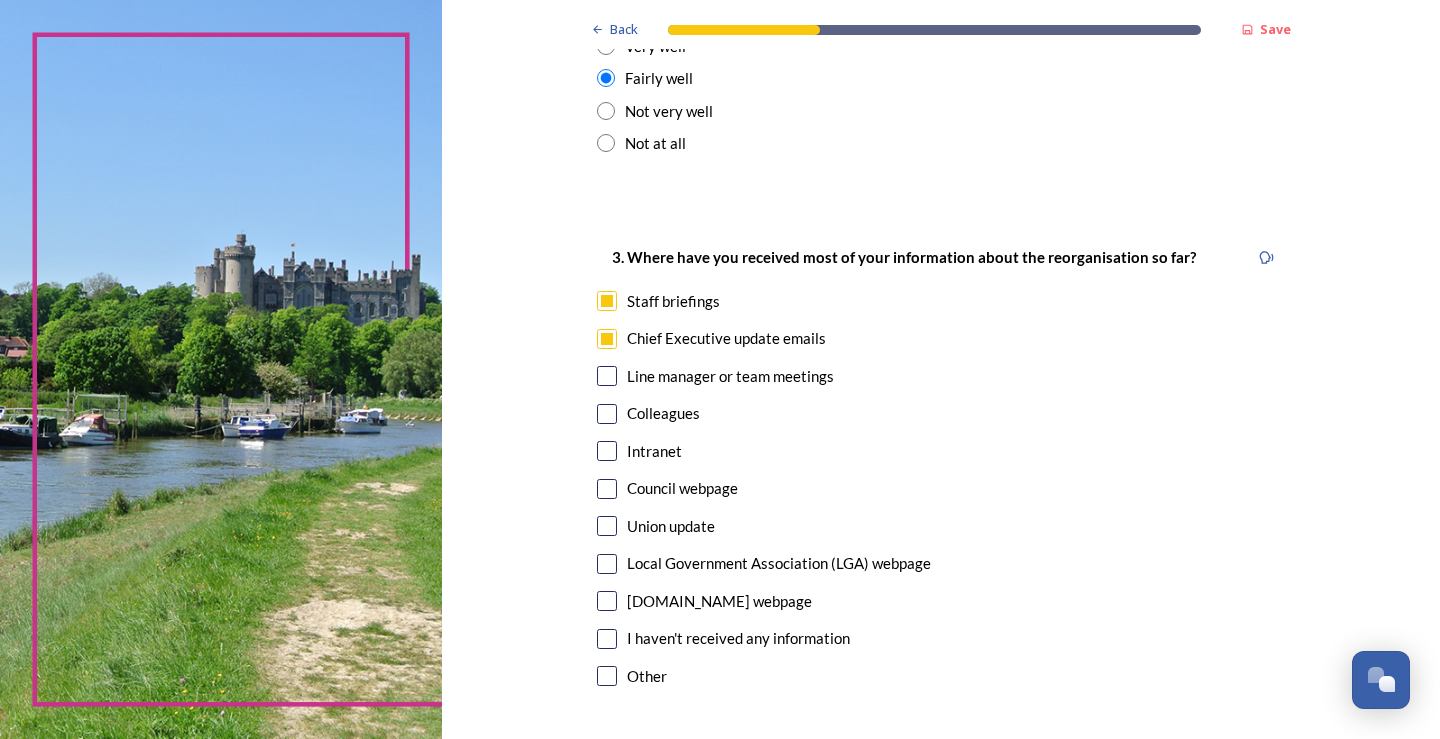 click at bounding box center [607, 376] 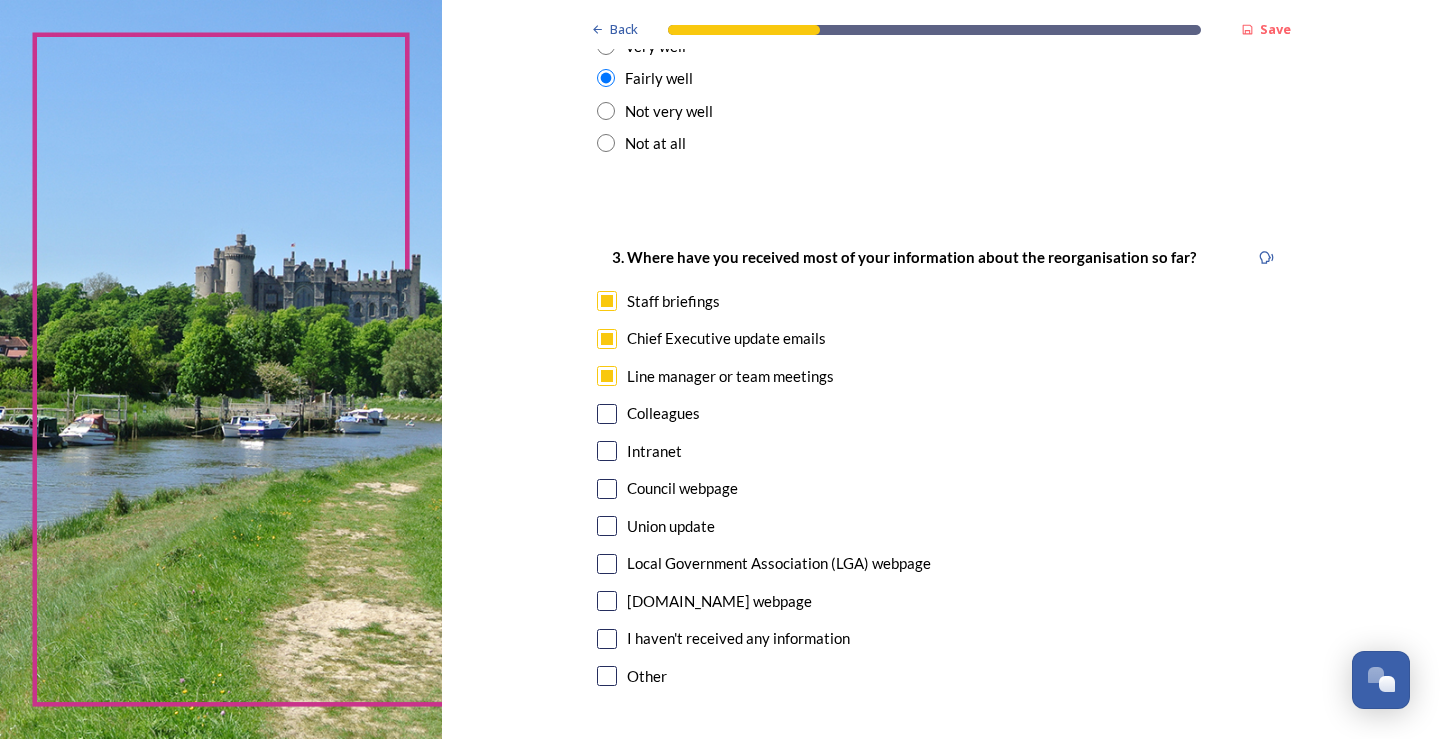 click at bounding box center [607, 414] 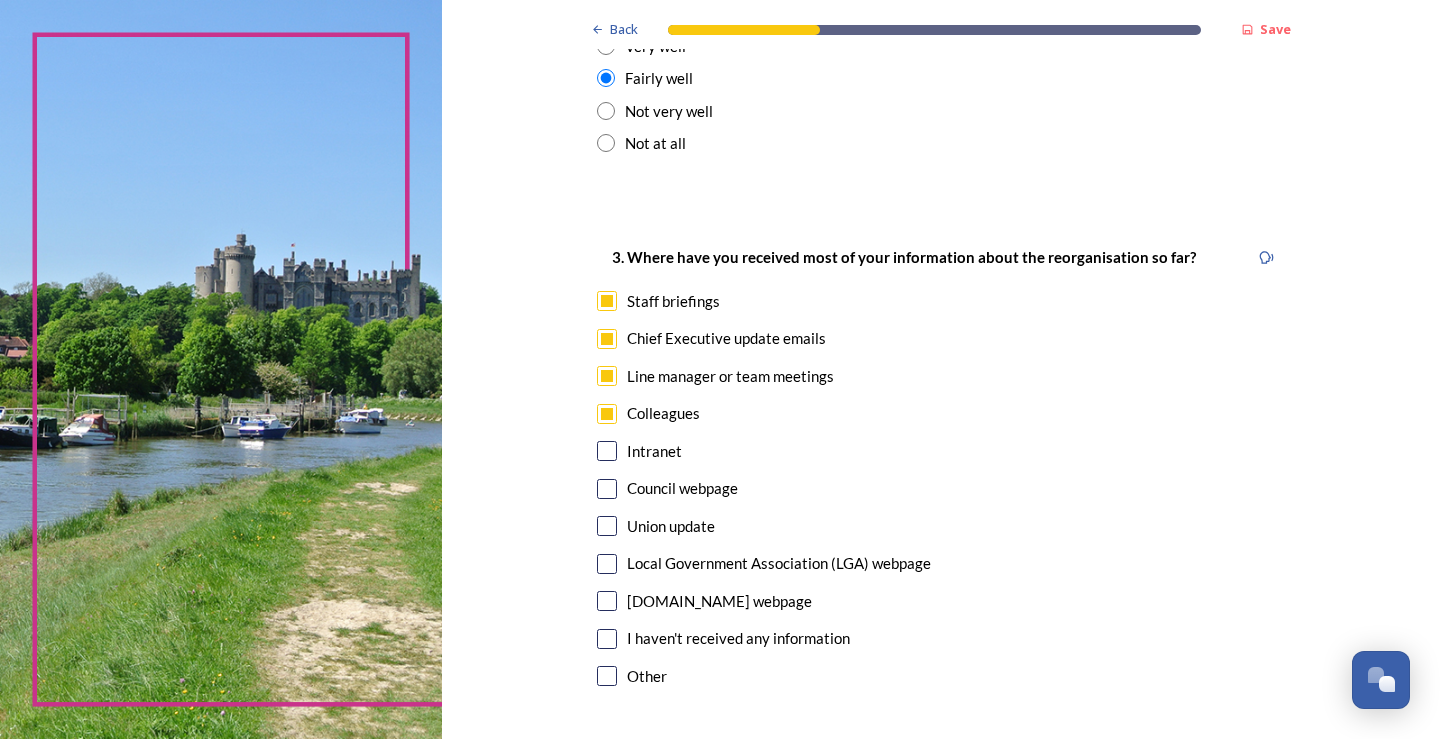 click at bounding box center [607, 451] 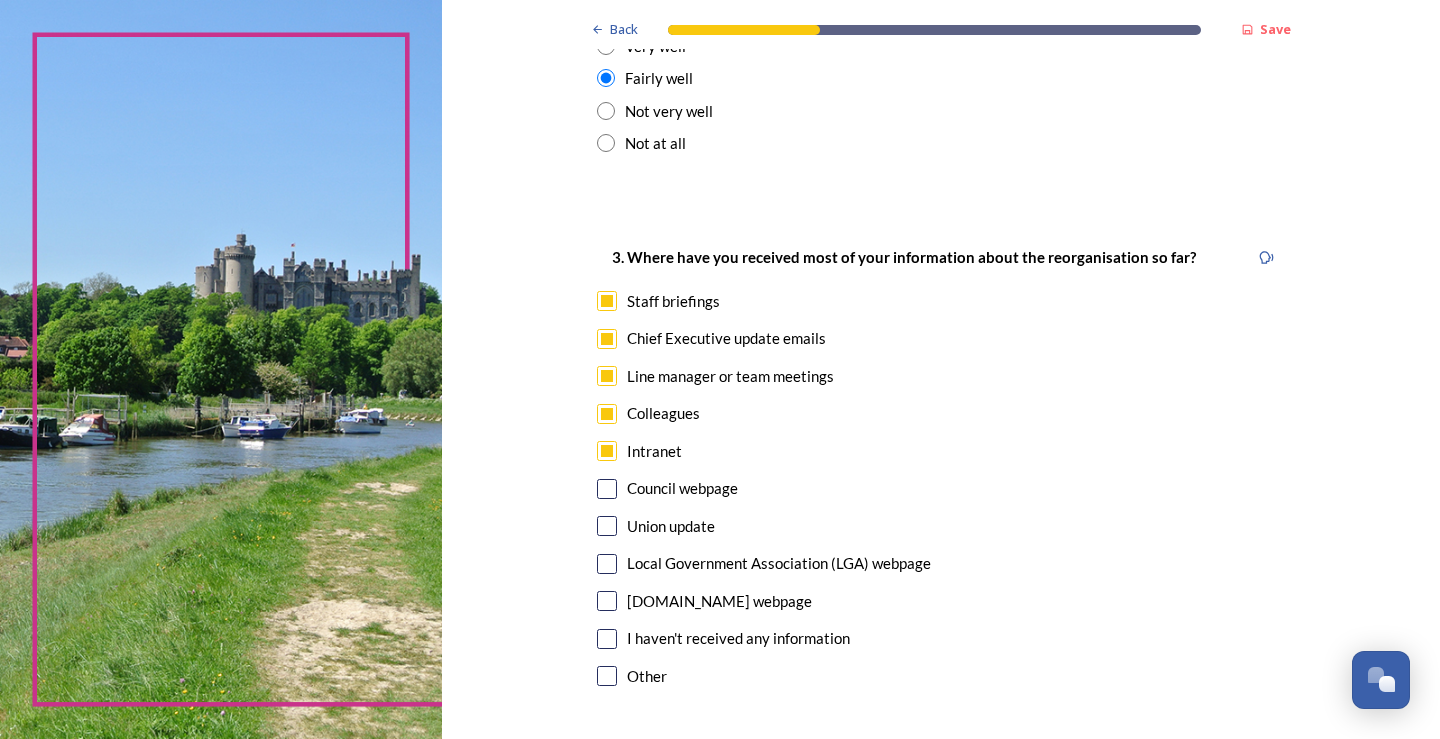 click at bounding box center [607, 489] 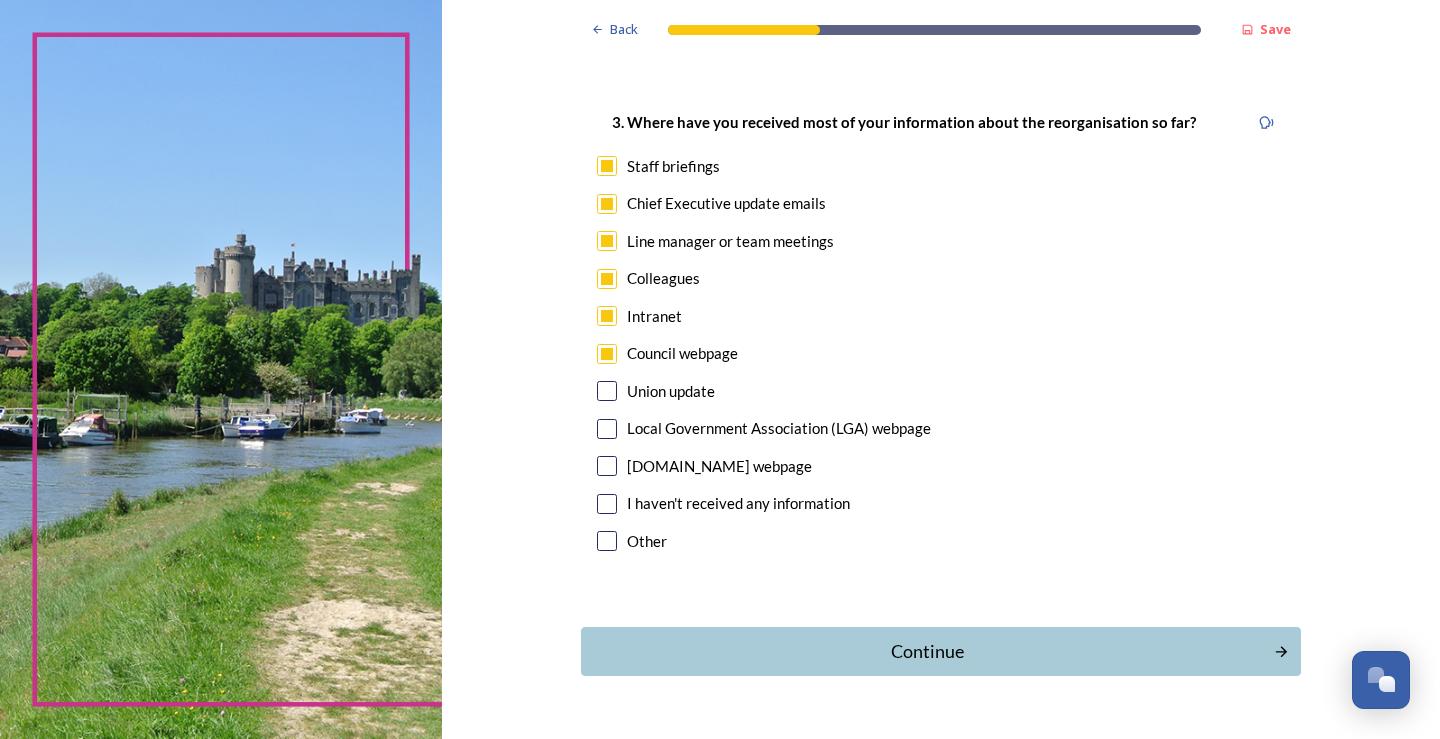 scroll, scrollTop: 1067, scrollLeft: 0, axis: vertical 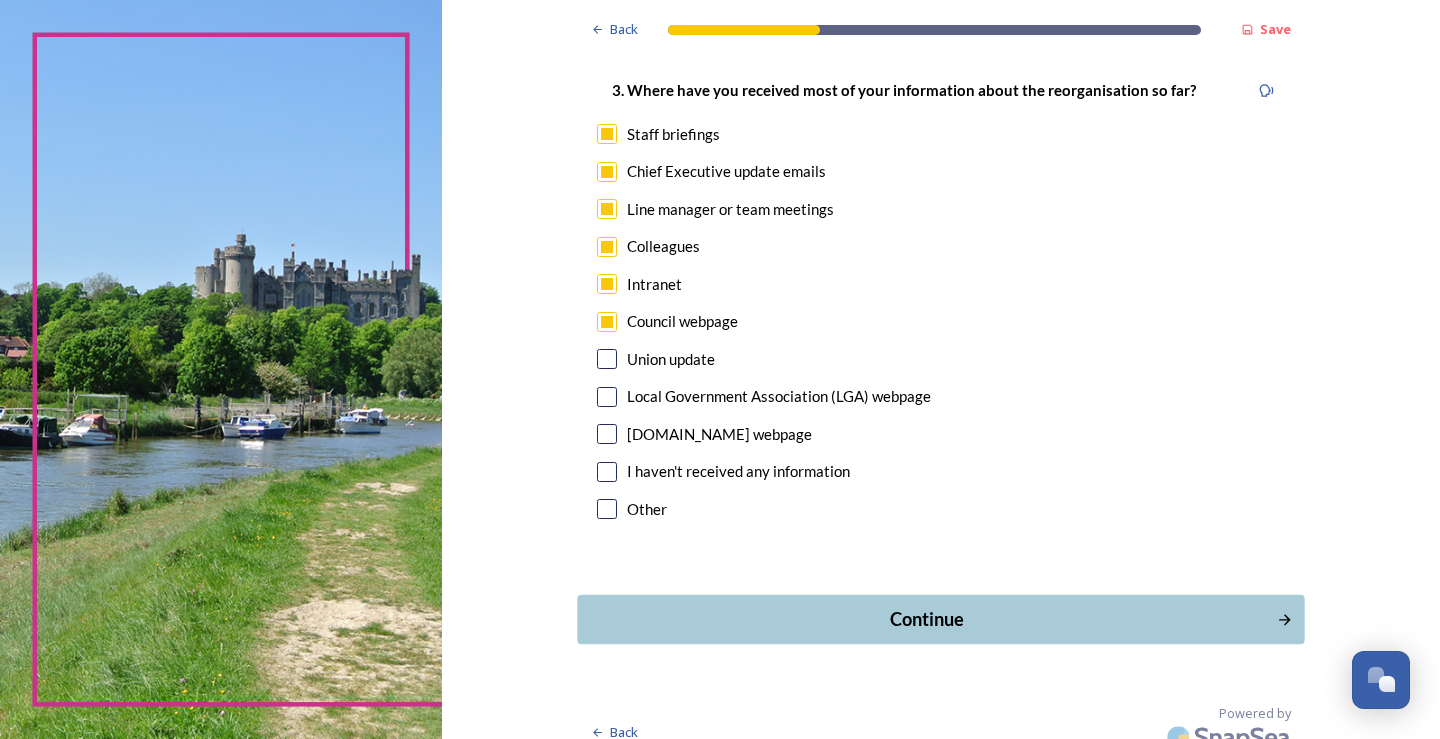 click on "Continue" at bounding box center [926, 619] 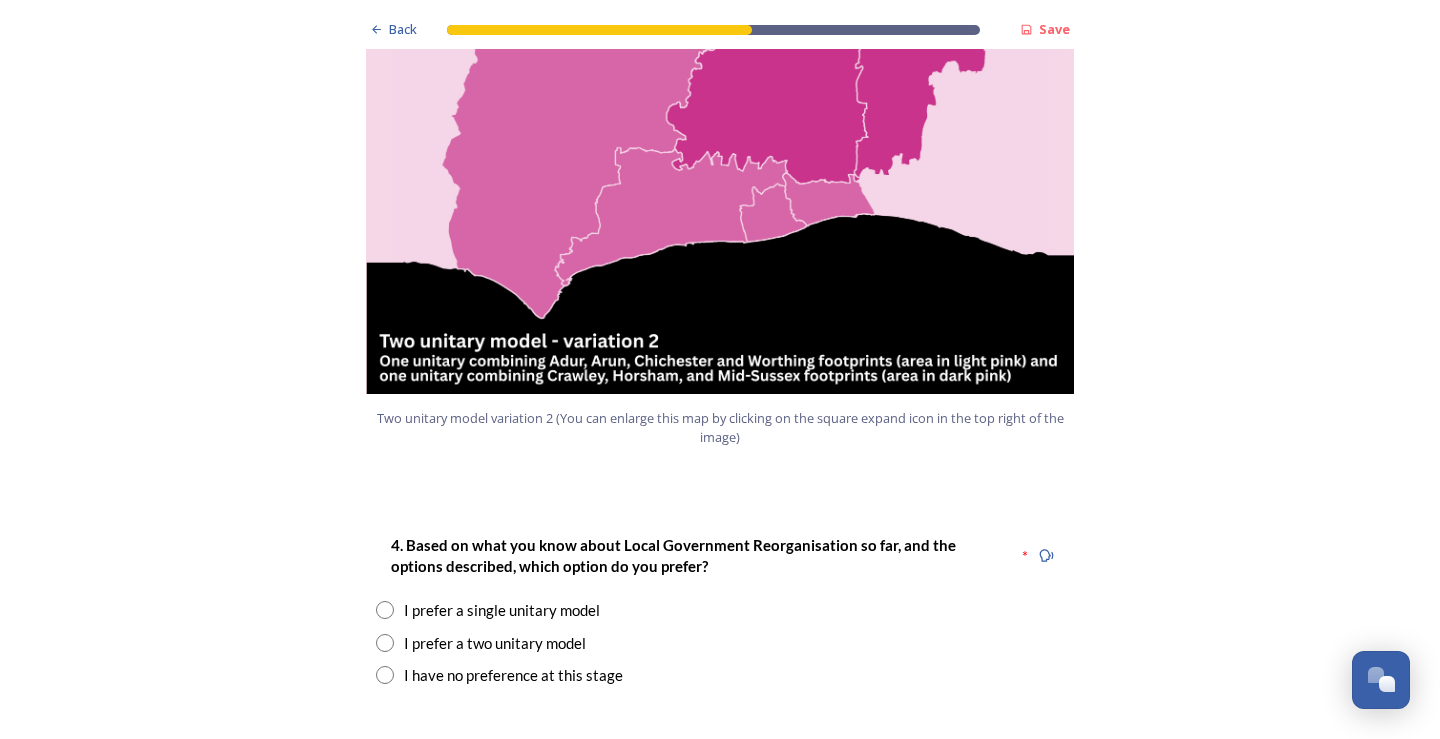 scroll, scrollTop: 2400, scrollLeft: 0, axis: vertical 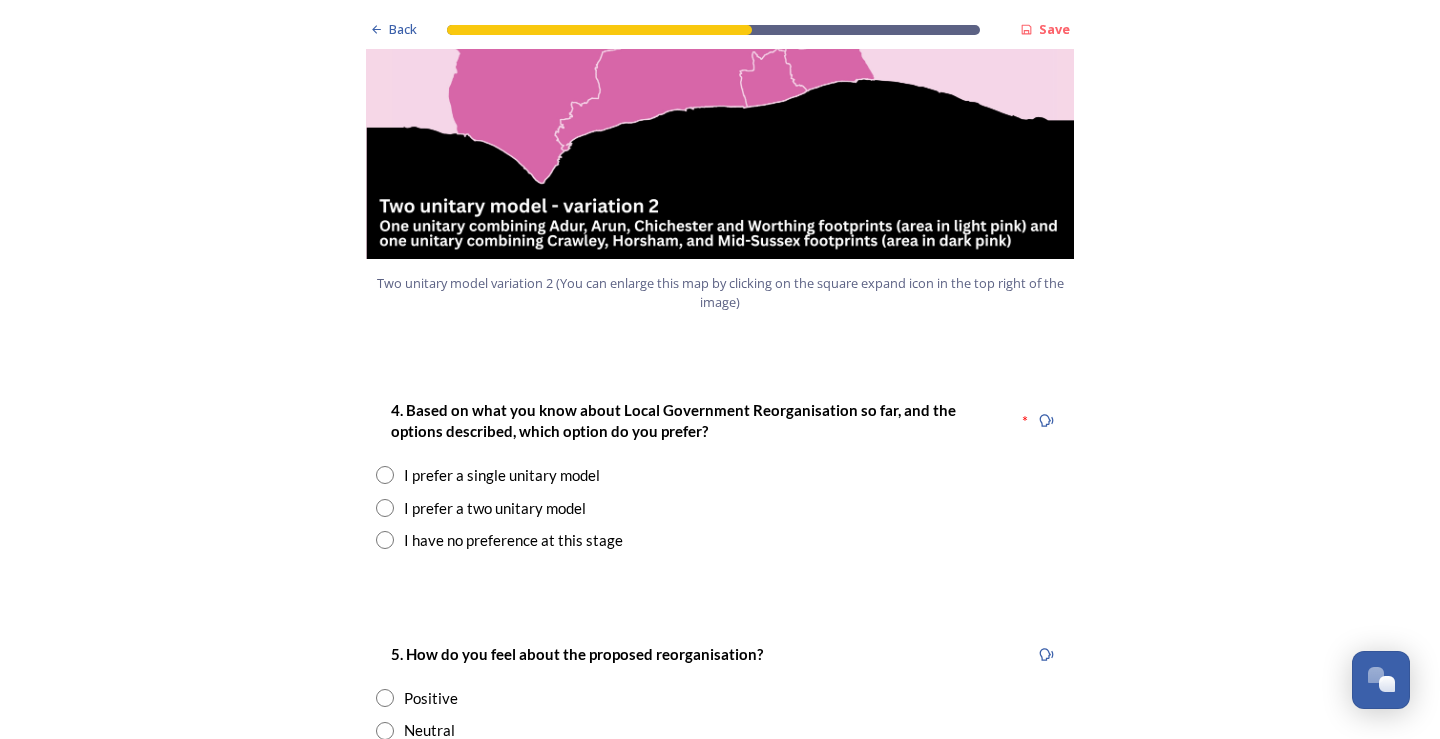 click on "I prefer a two unitary model" at bounding box center [495, 508] 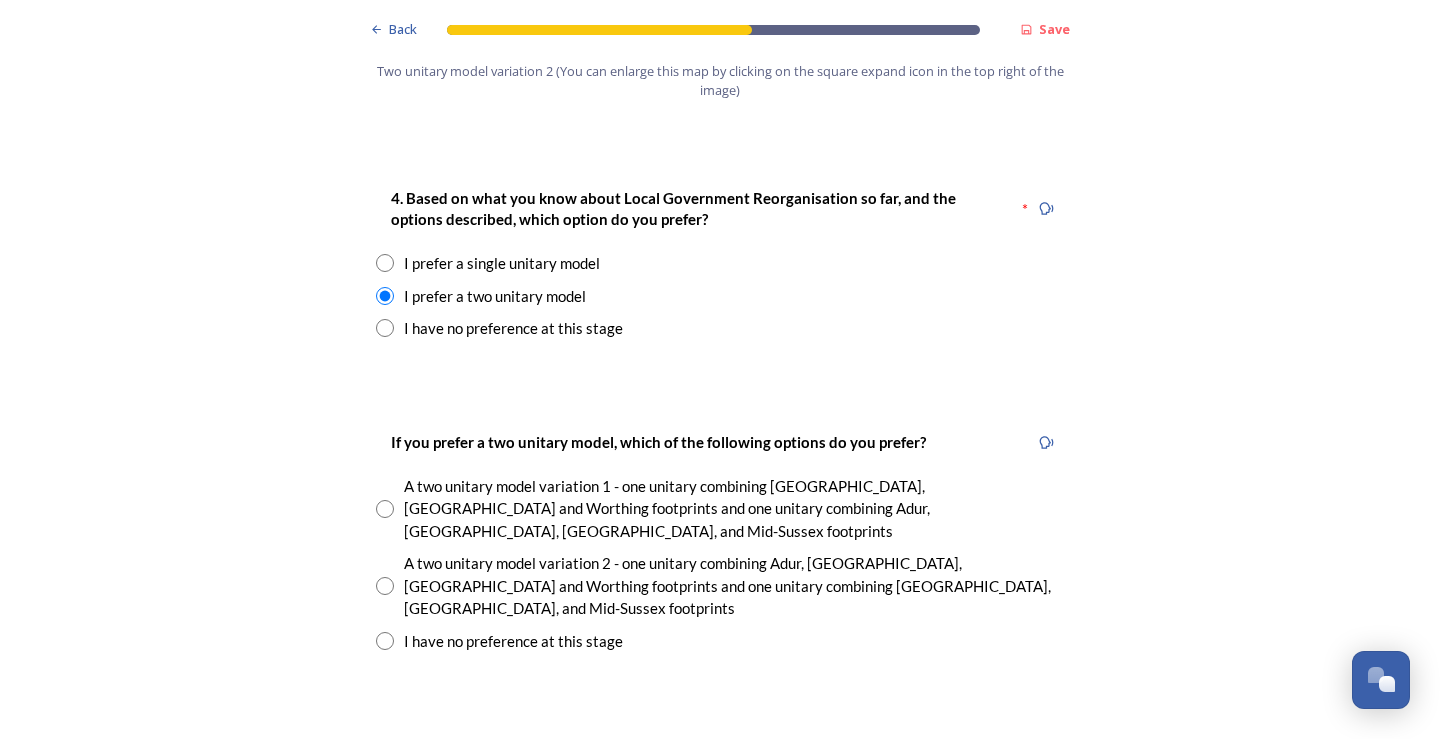 scroll, scrollTop: 2700, scrollLeft: 0, axis: vertical 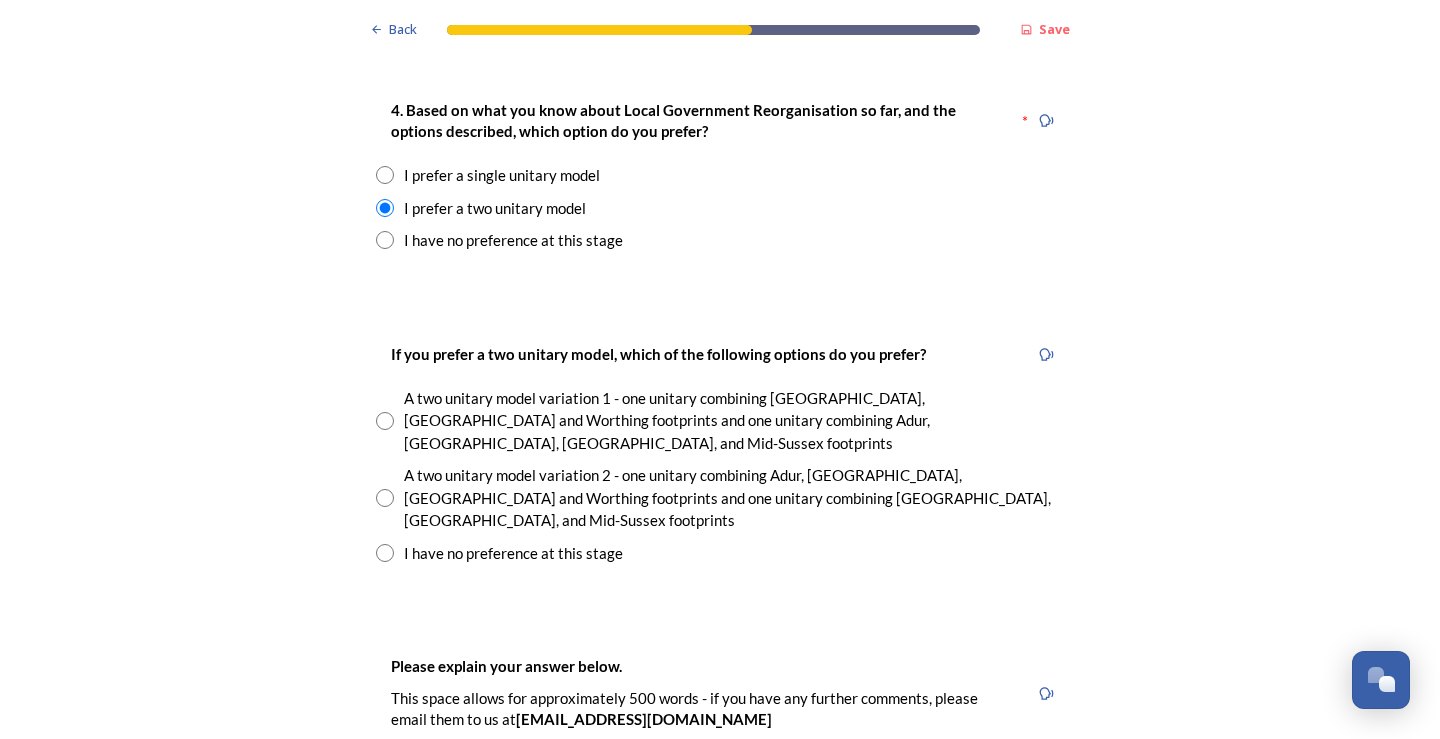 click on "A two unitary model variation 2 - one unitary combining Adur, [GEOGRAPHIC_DATA], [GEOGRAPHIC_DATA] and Worthing footprints and one unitary combining [GEOGRAPHIC_DATA], [GEOGRAPHIC_DATA], and Mid-Sussex footprints" at bounding box center [734, 498] 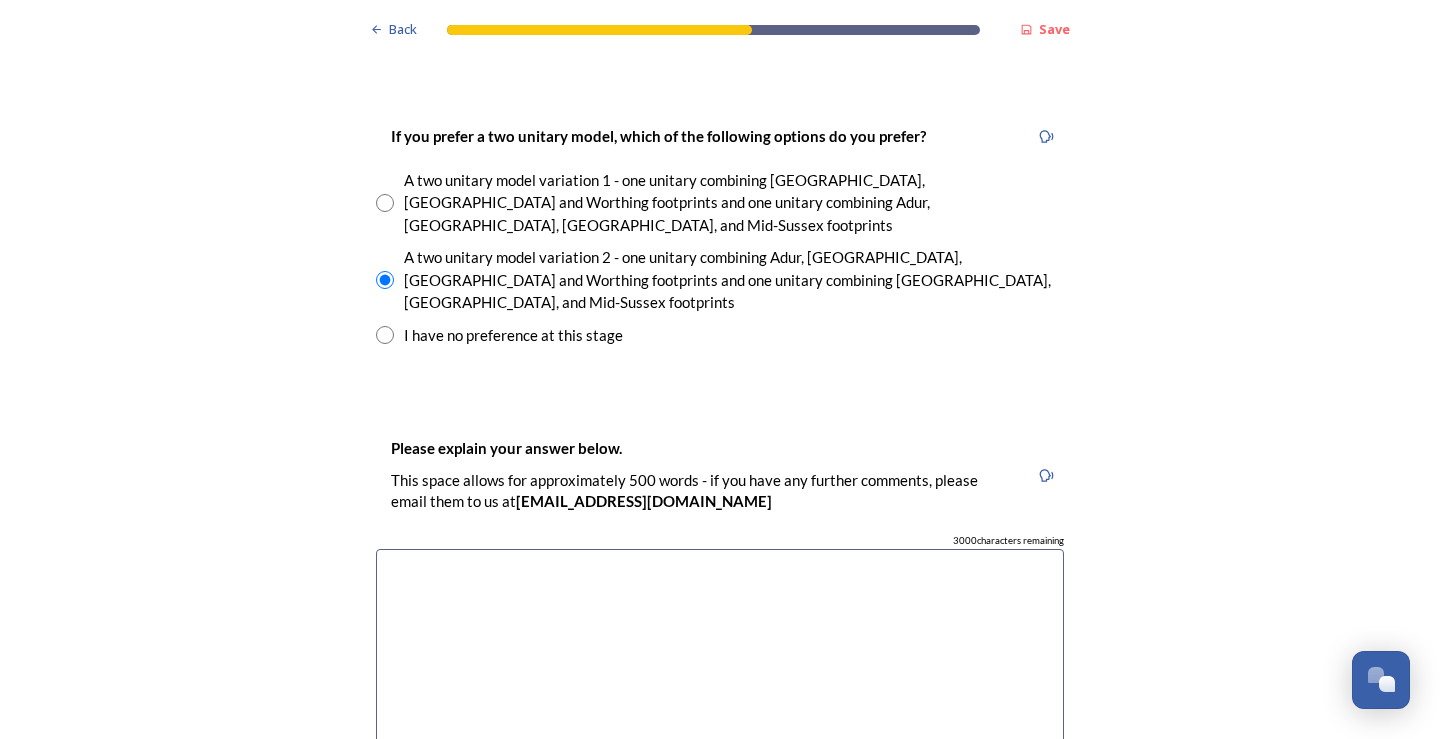 scroll, scrollTop: 3000, scrollLeft: 0, axis: vertical 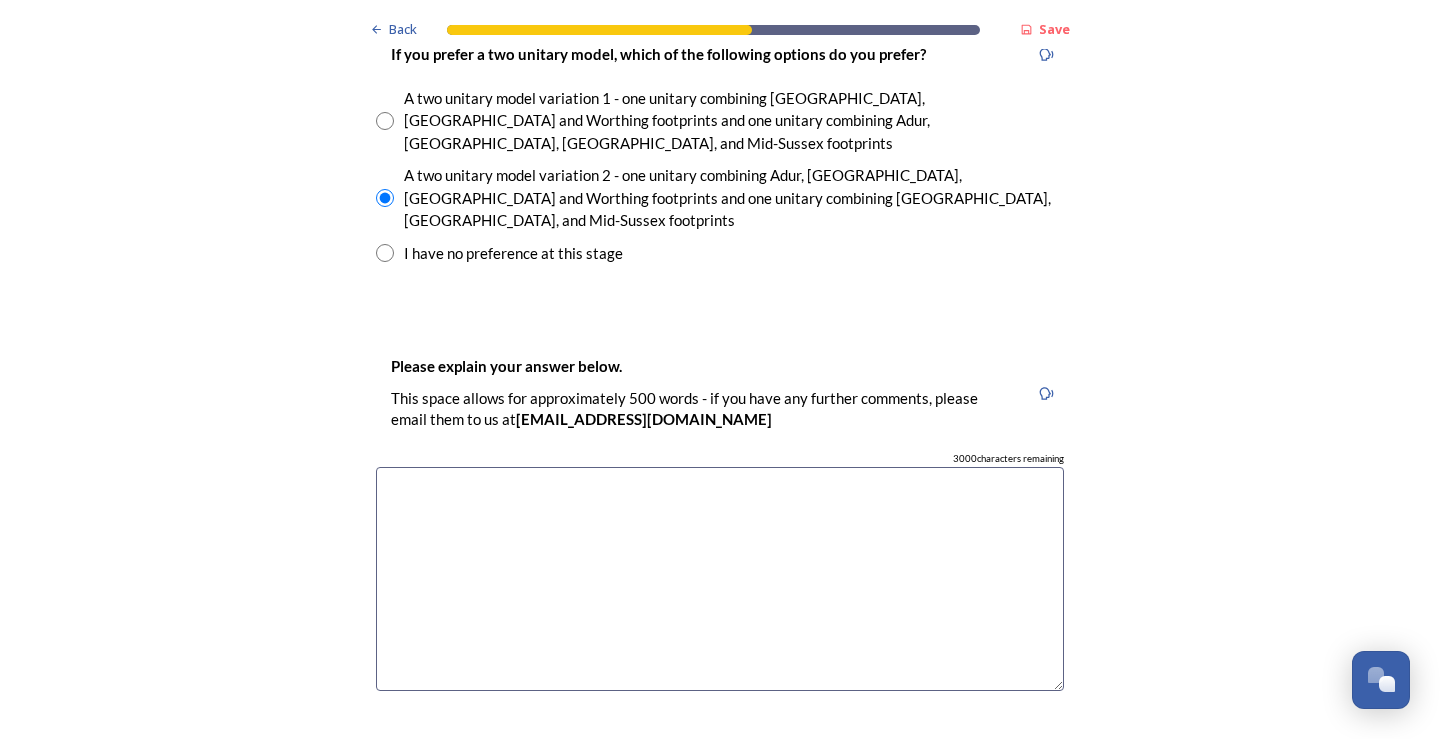 click at bounding box center [720, 579] 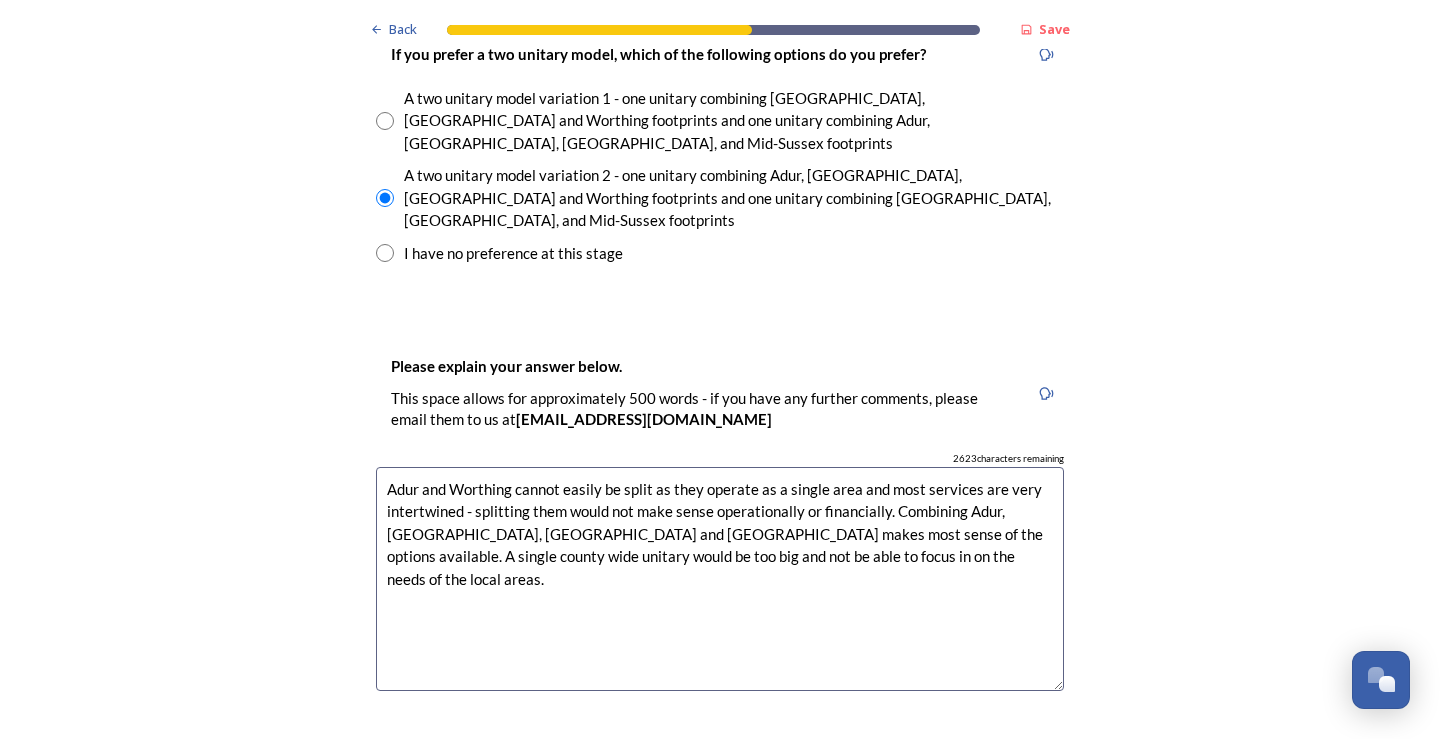 click on "Adur and Worthing cannot easily be split as they operate as a single area and most services are very intertwined - splitting them would not make sense operationally or financially. Combining Adur, [GEOGRAPHIC_DATA], [GEOGRAPHIC_DATA] and [GEOGRAPHIC_DATA] makes most sense of the options available. A single county wide unitary would be too big and not be able to focus in on the needs of the local areas." at bounding box center [720, 579] 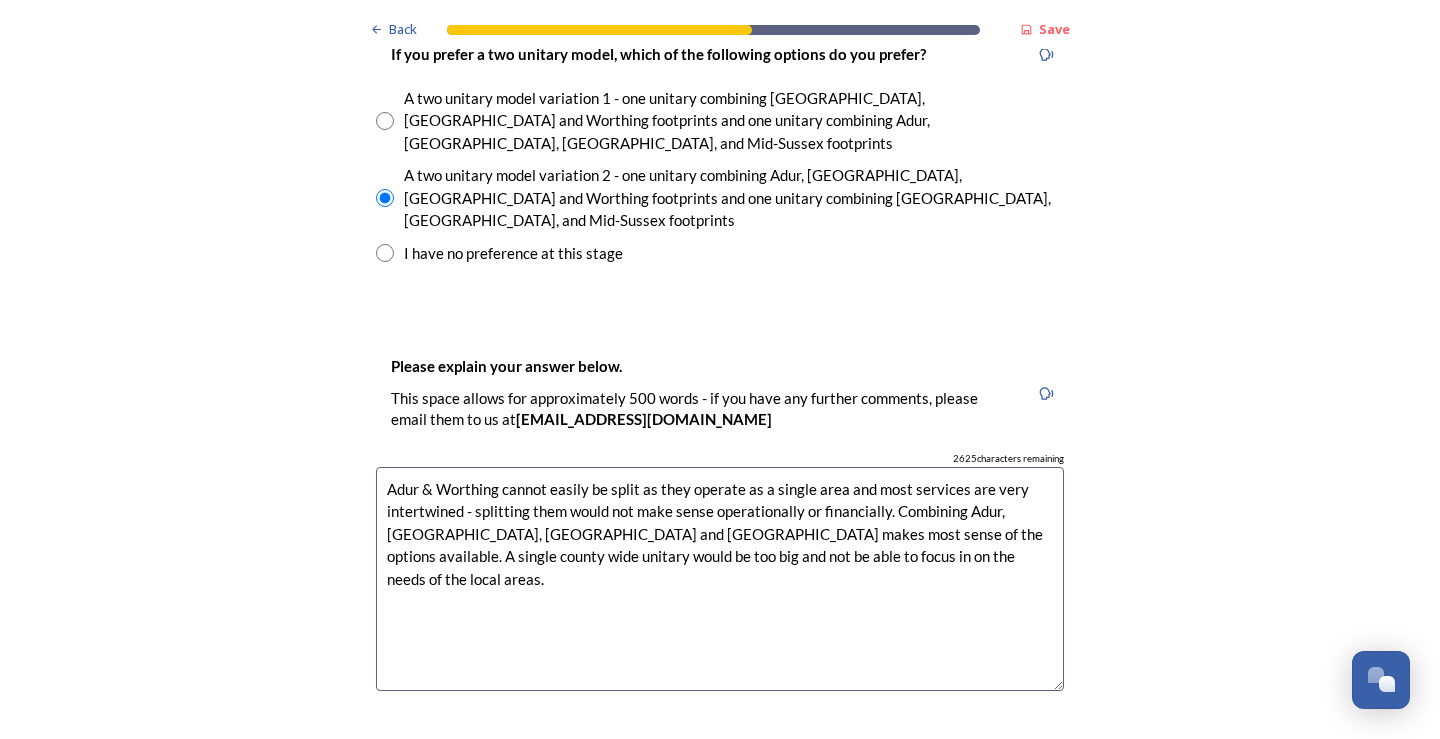 click on "Adur & Worthing cannot easily be split as they operate as a single area and most services are very intertwined - splitting them would not make sense operationally or financially. Combining Adur, [GEOGRAPHIC_DATA], [GEOGRAPHIC_DATA] and [GEOGRAPHIC_DATA] makes most sense of the options available. A single county wide unitary would be too big and not be able to focus in on the needs of the local areas." at bounding box center (720, 579) 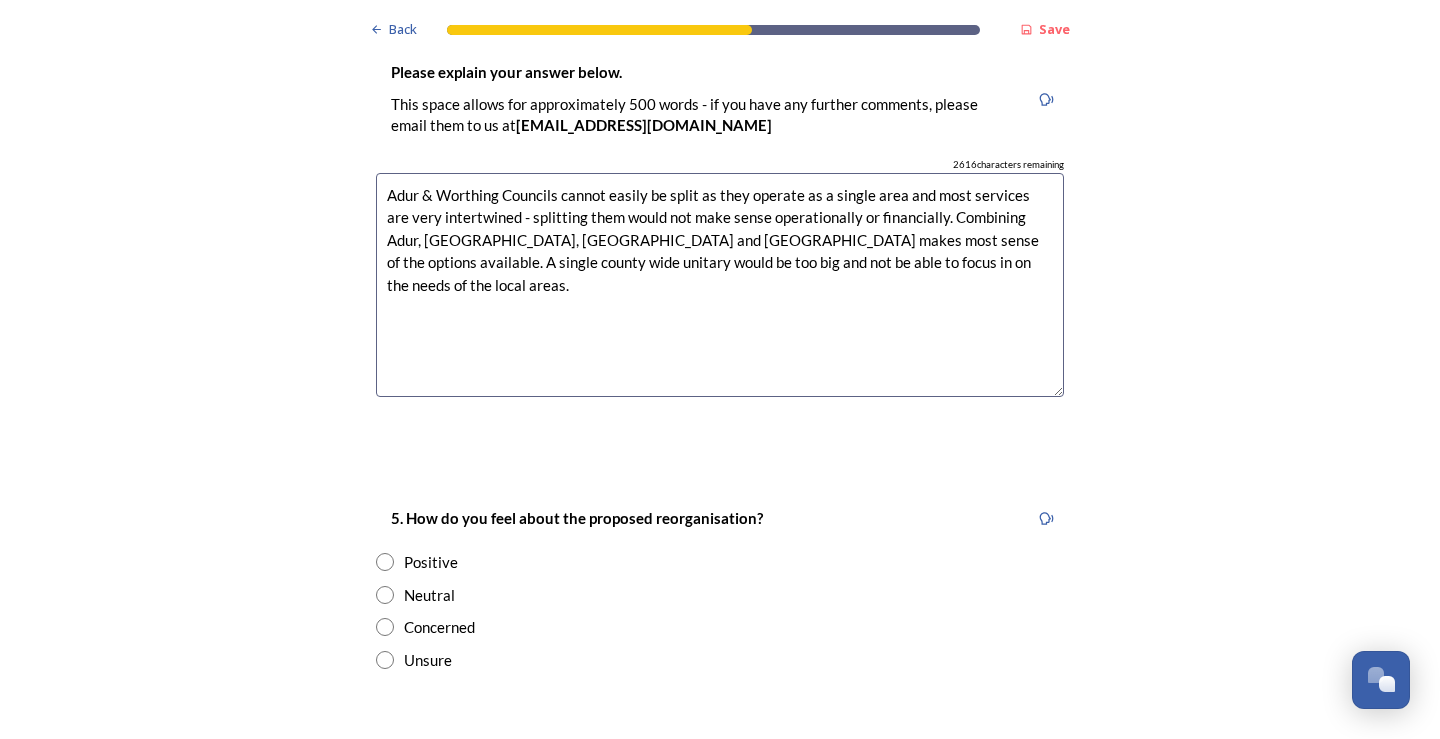 scroll, scrollTop: 3400, scrollLeft: 0, axis: vertical 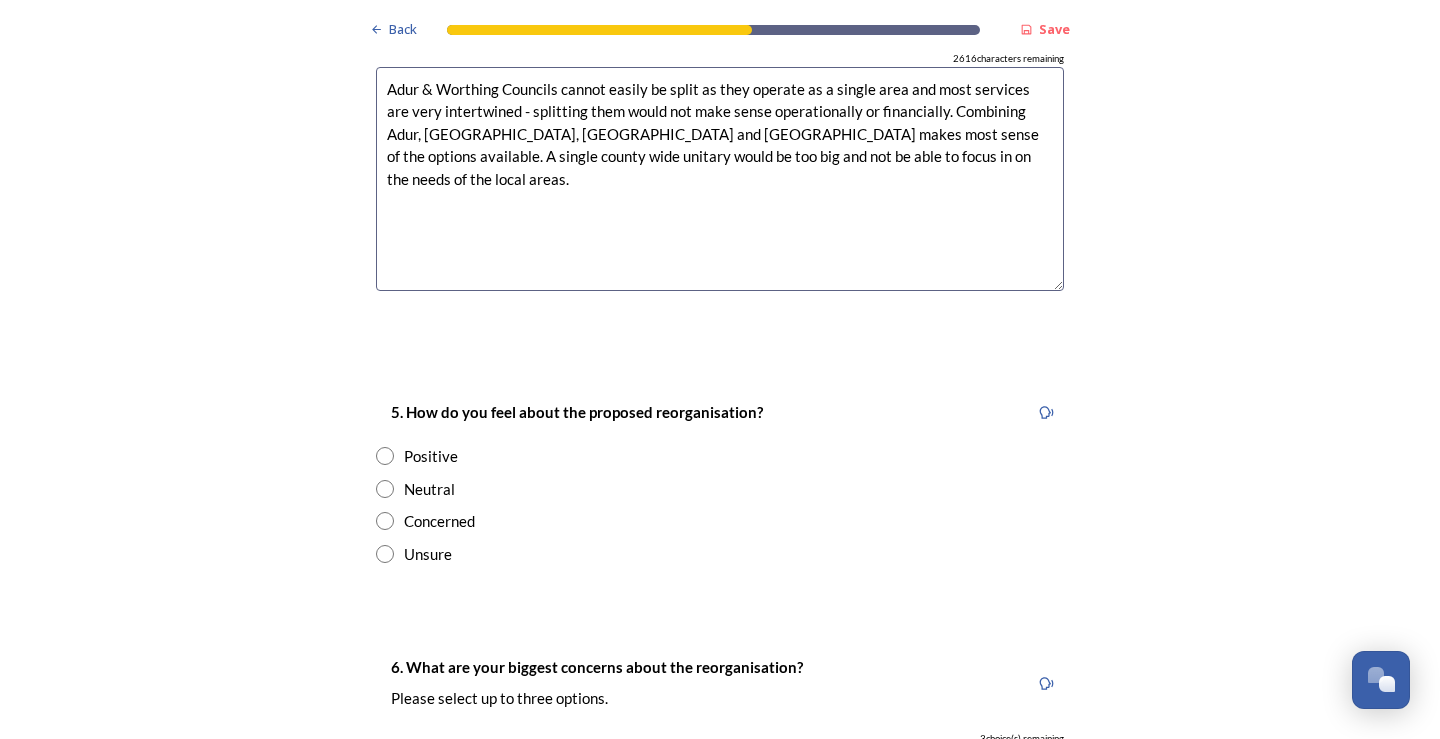 type on "Adur & Worthing Councils cannot easily be split as they operate as a single area and most services are very intertwined - splitting them would not make sense operationally or financially. Combining Adur, [GEOGRAPHIC_DATA], [GEOGRAPHIC_DATA] and [GEOGRAPHIC_DATA] makes most sense of the options available. A single county wide unitary would be too big and not be able to focus in on the needs of the local areas." 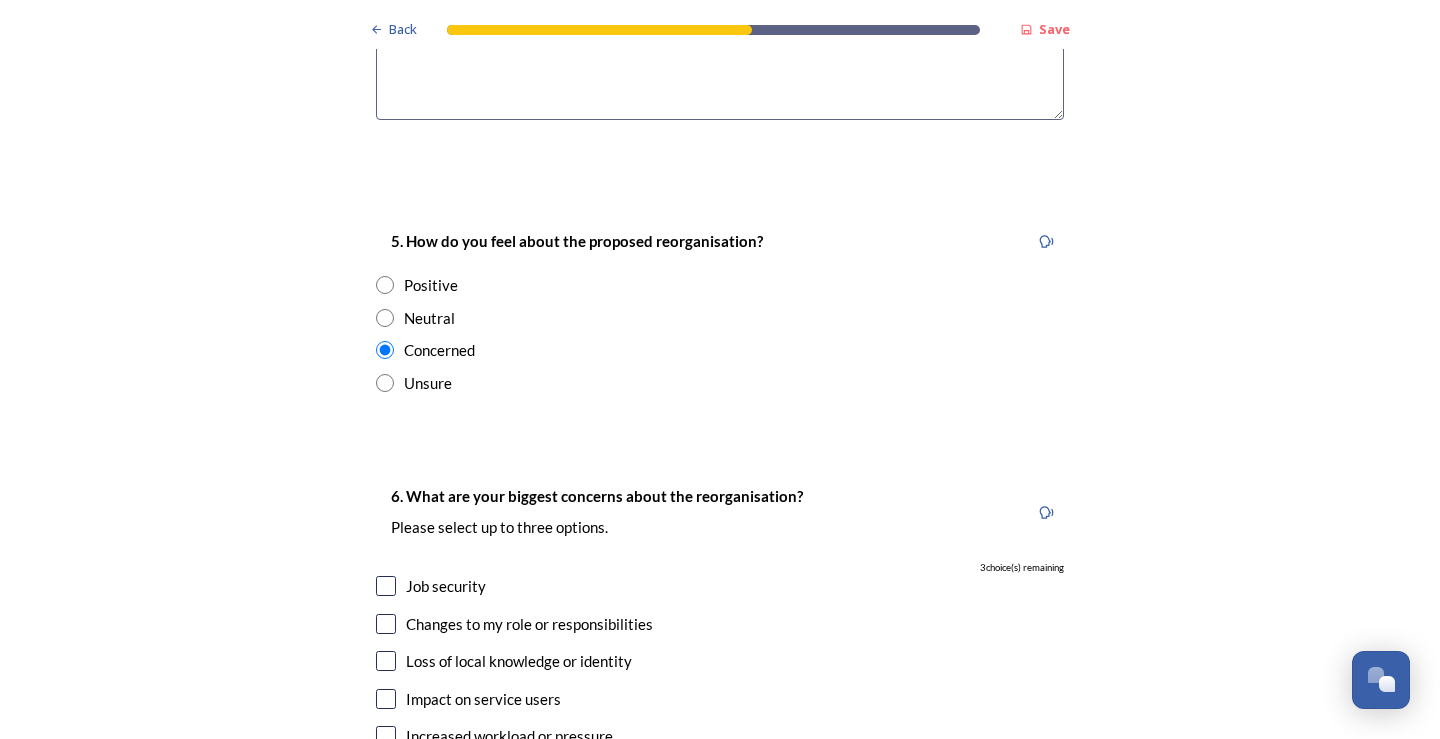 scroll, scrollTop: 3600, scrollLeft: 0, axis: vertical 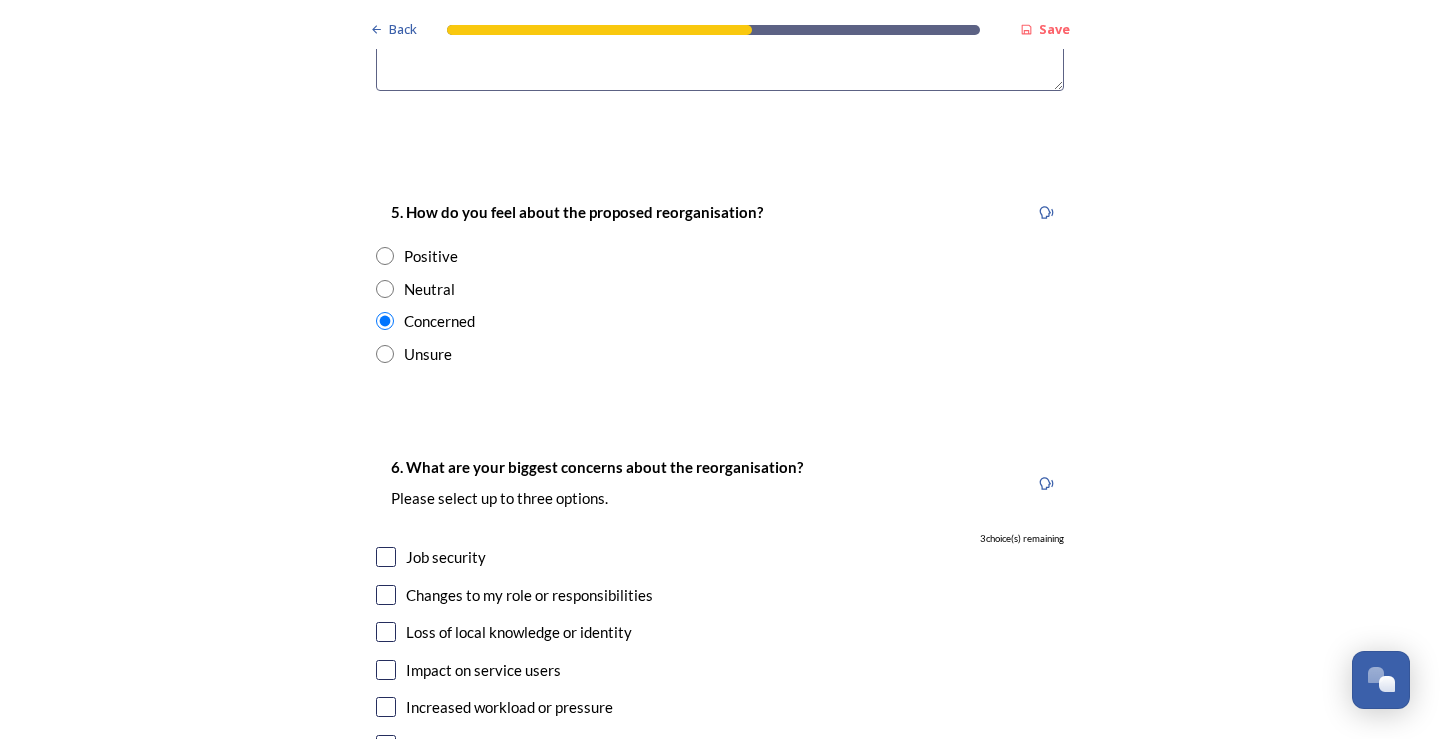 click on "Job security" at bounding box center [446, 557] 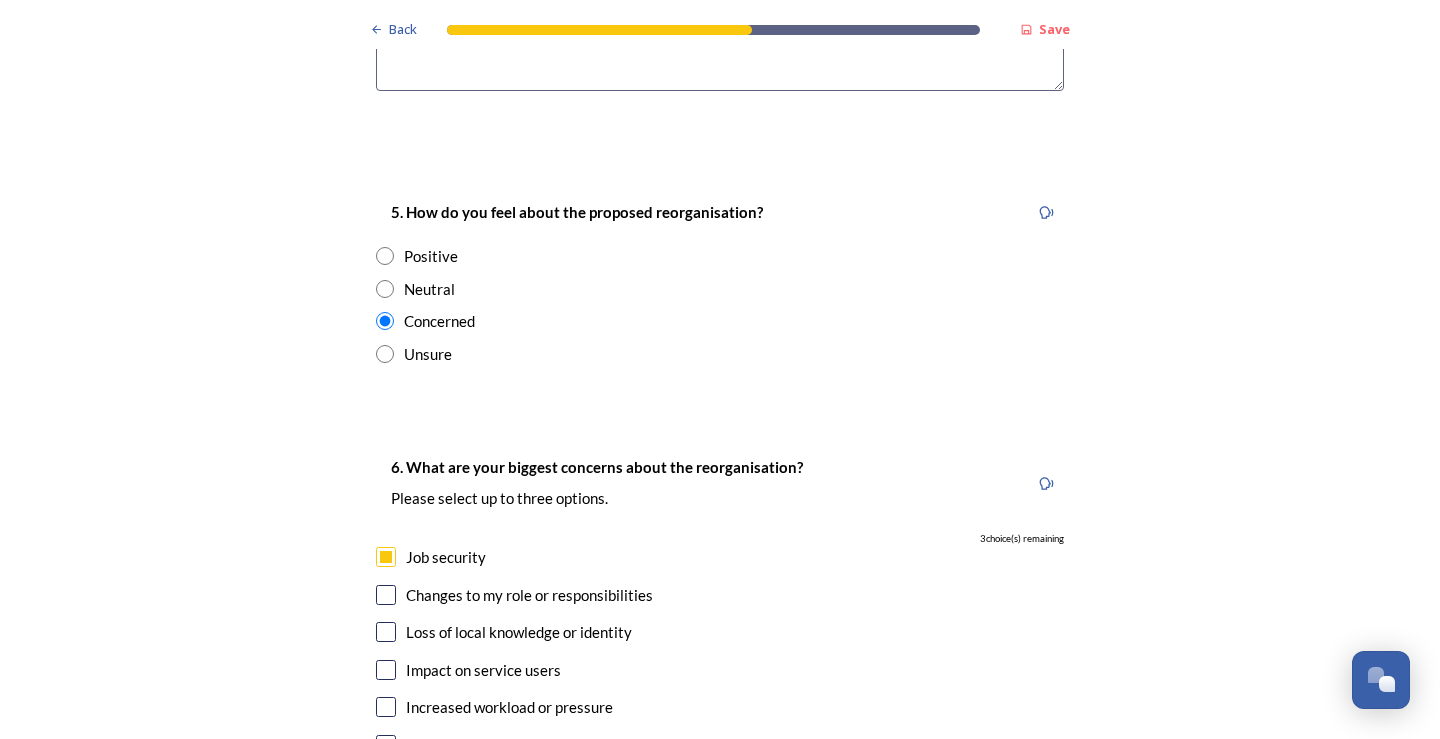 checkbox on "true" 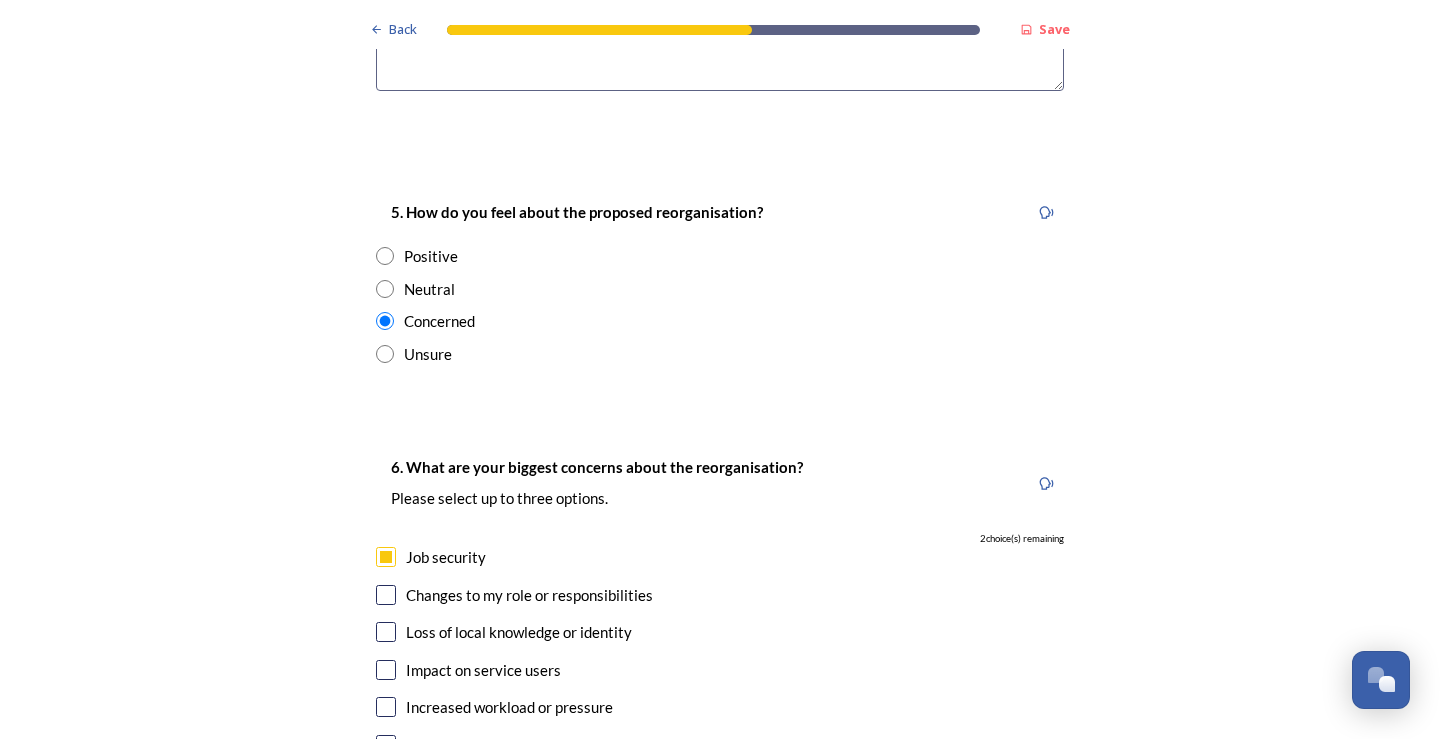 click on "Changes to my role or responsibilities" at bounding box center (529, 595) 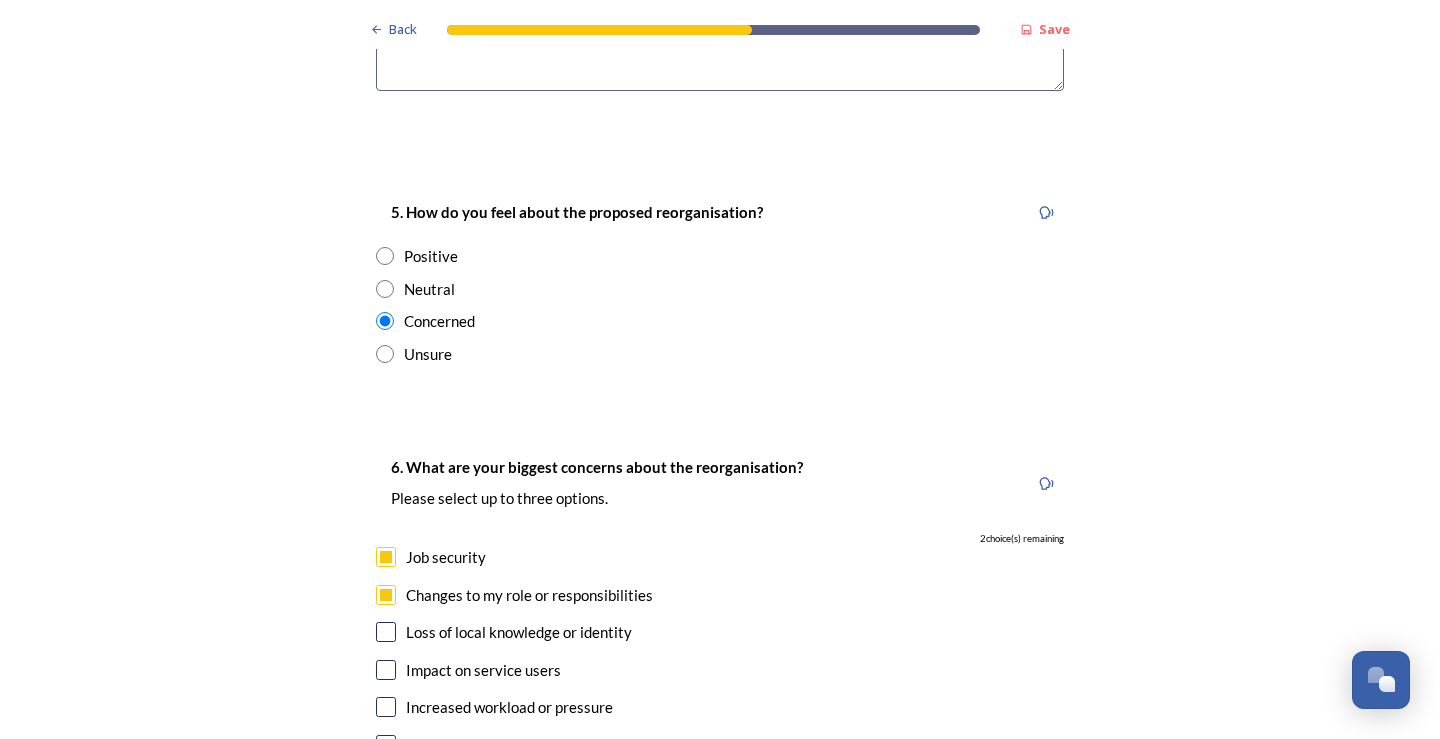 checkbox on "true" 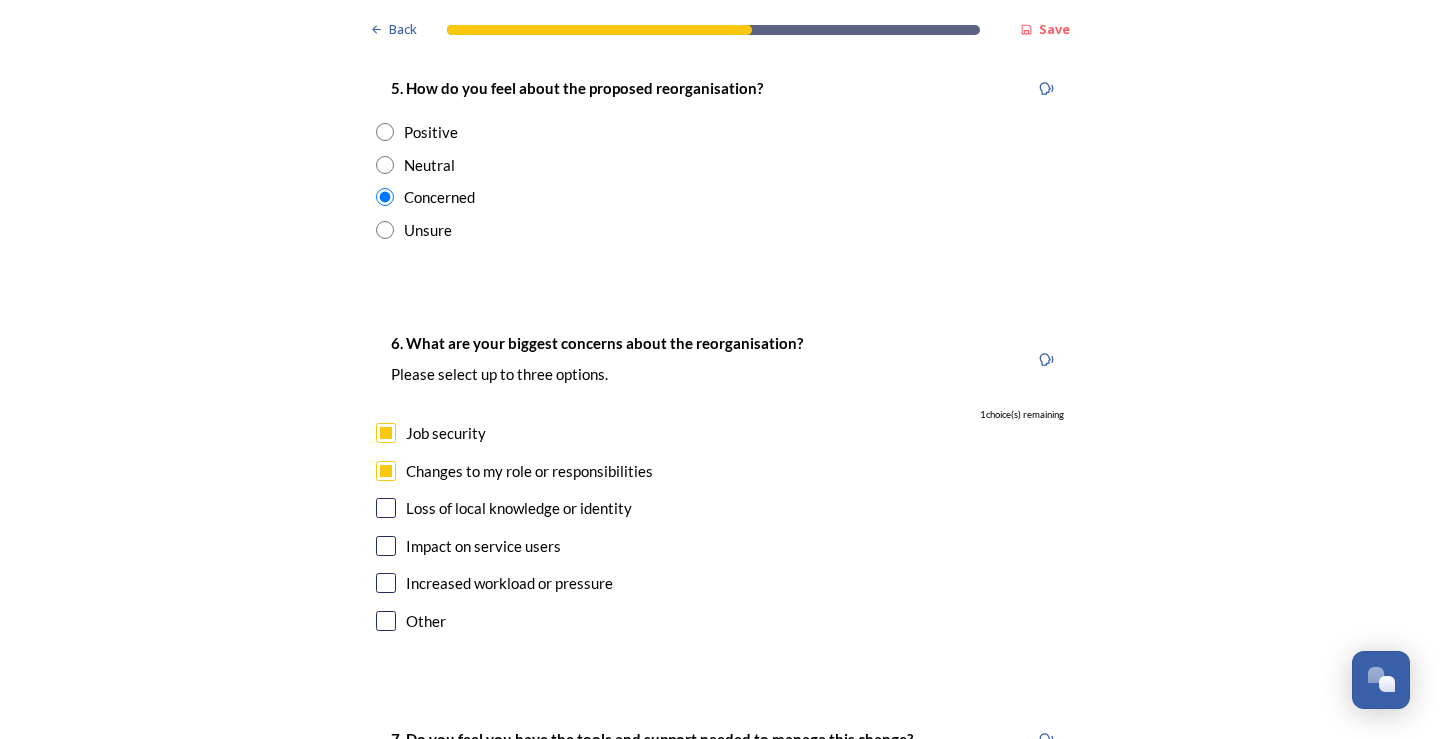 scroll, scrollTop: 3800, scrollLeft: 0, axis: vertical 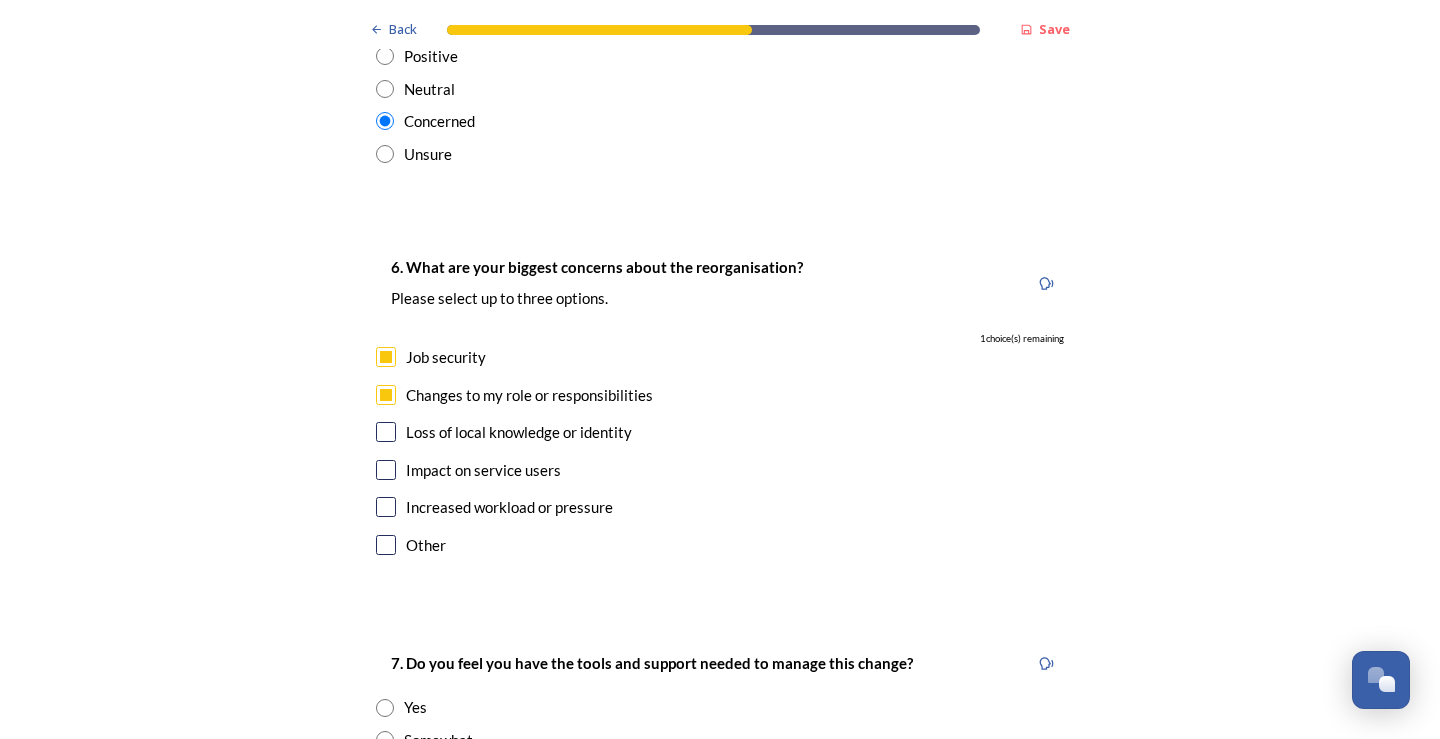 click on "Increased workload or pressure" at bounding box center [509, 507] 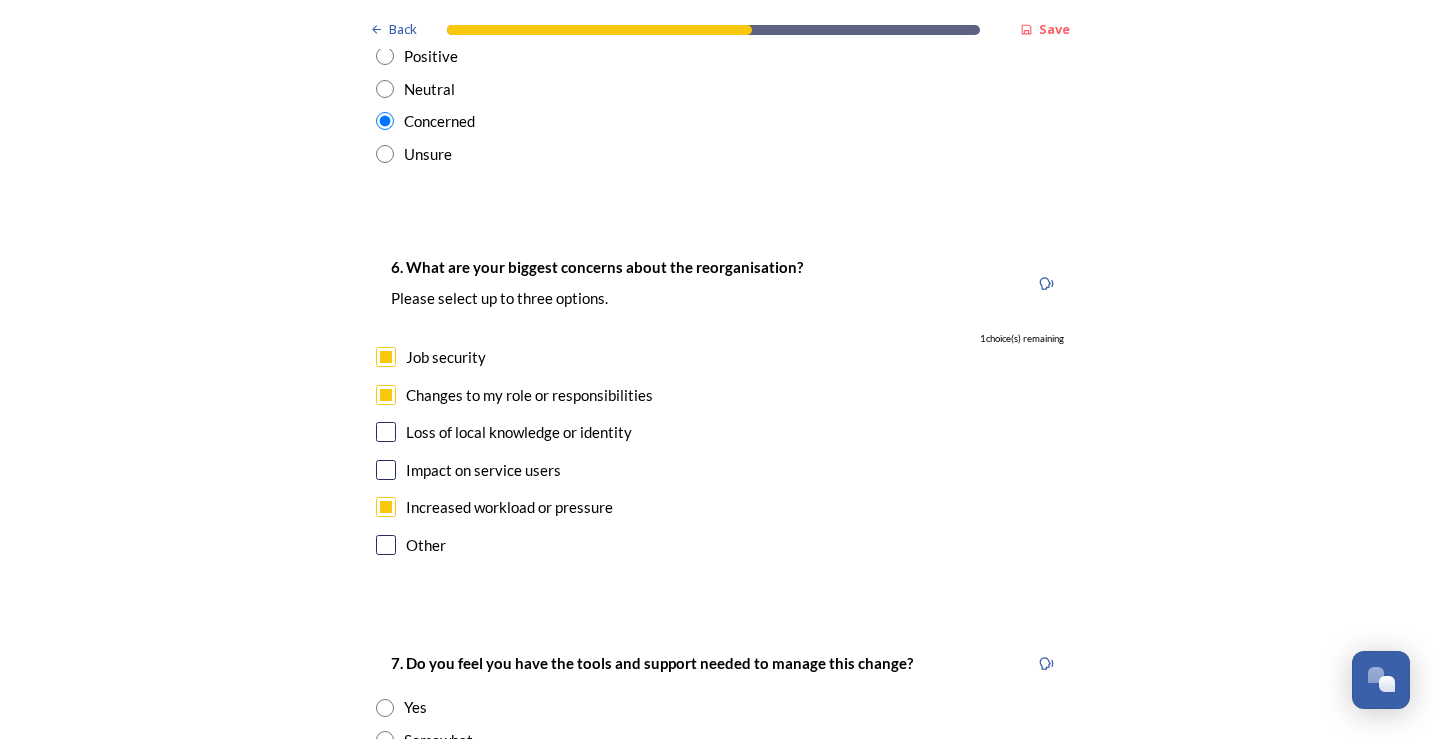 checkbox on "true" 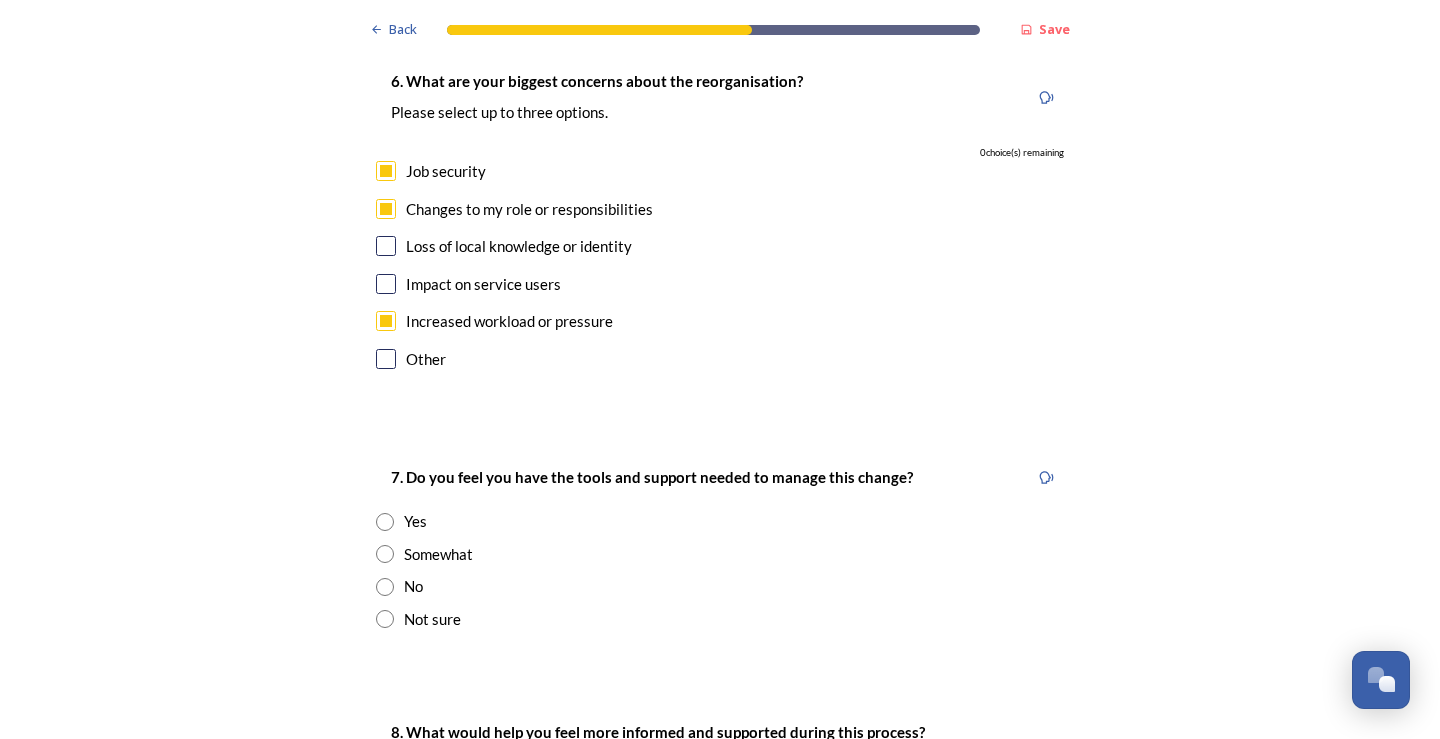scroll, scrollTop: 4000, scrollLeft: 0, axis: vertical 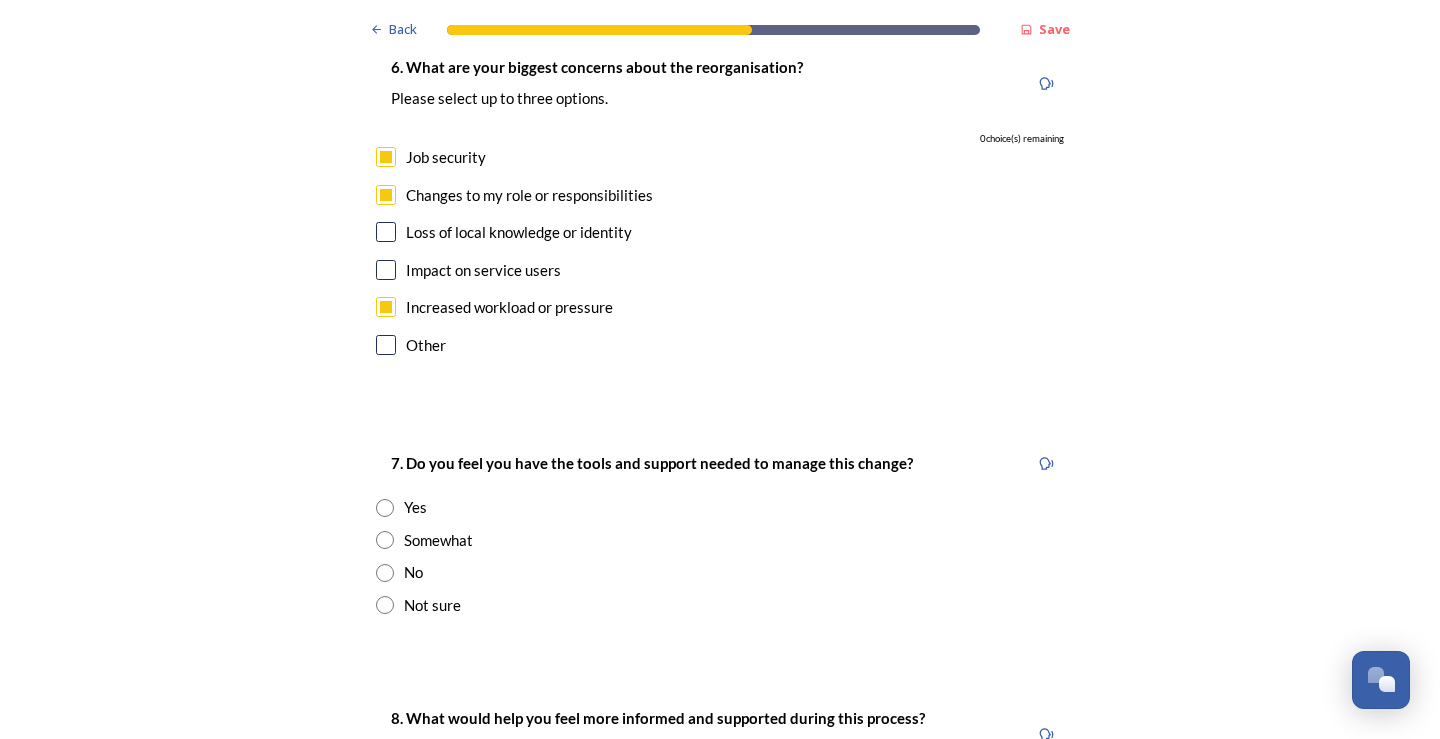 click on "Not sure" at bounding box center (432, 605) 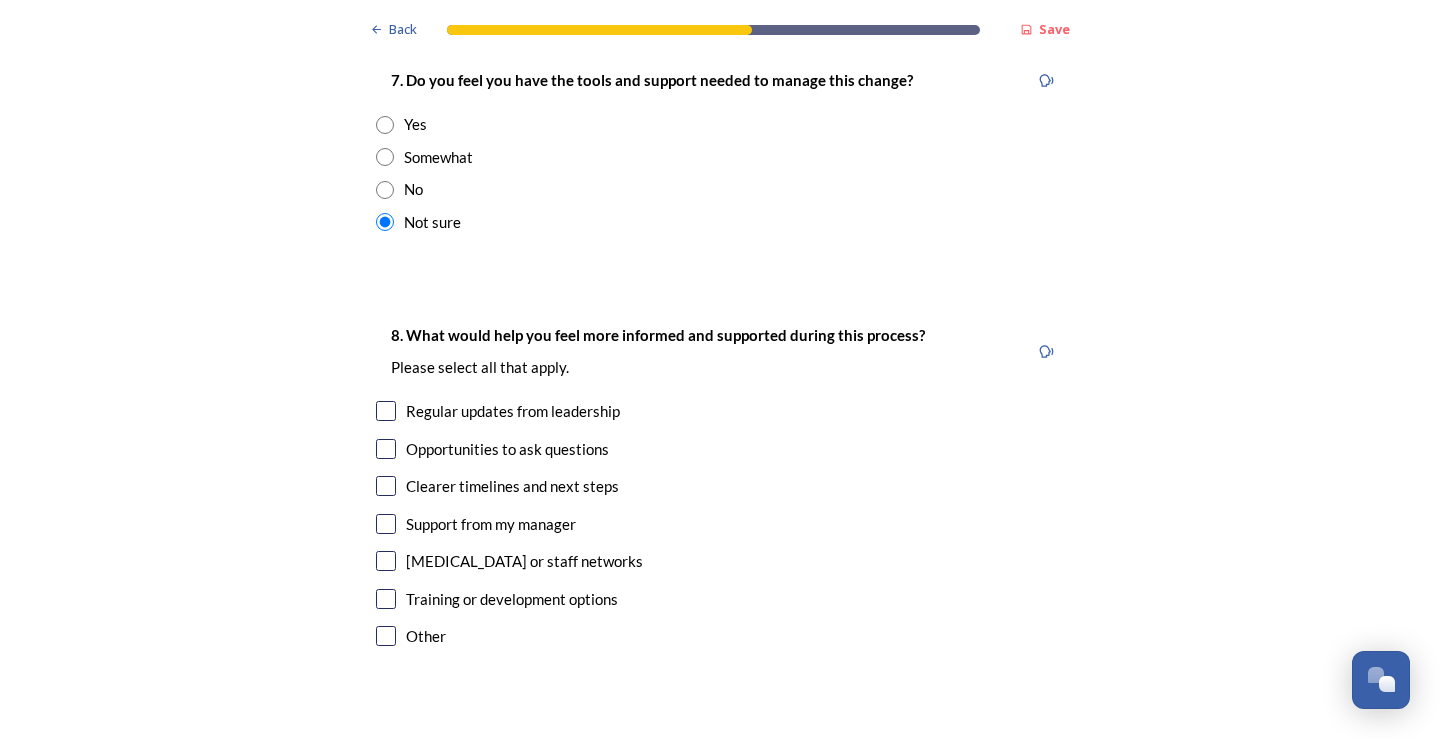 scroll, scrollTop: 4400, scrollLeft: 0, axis: vertical 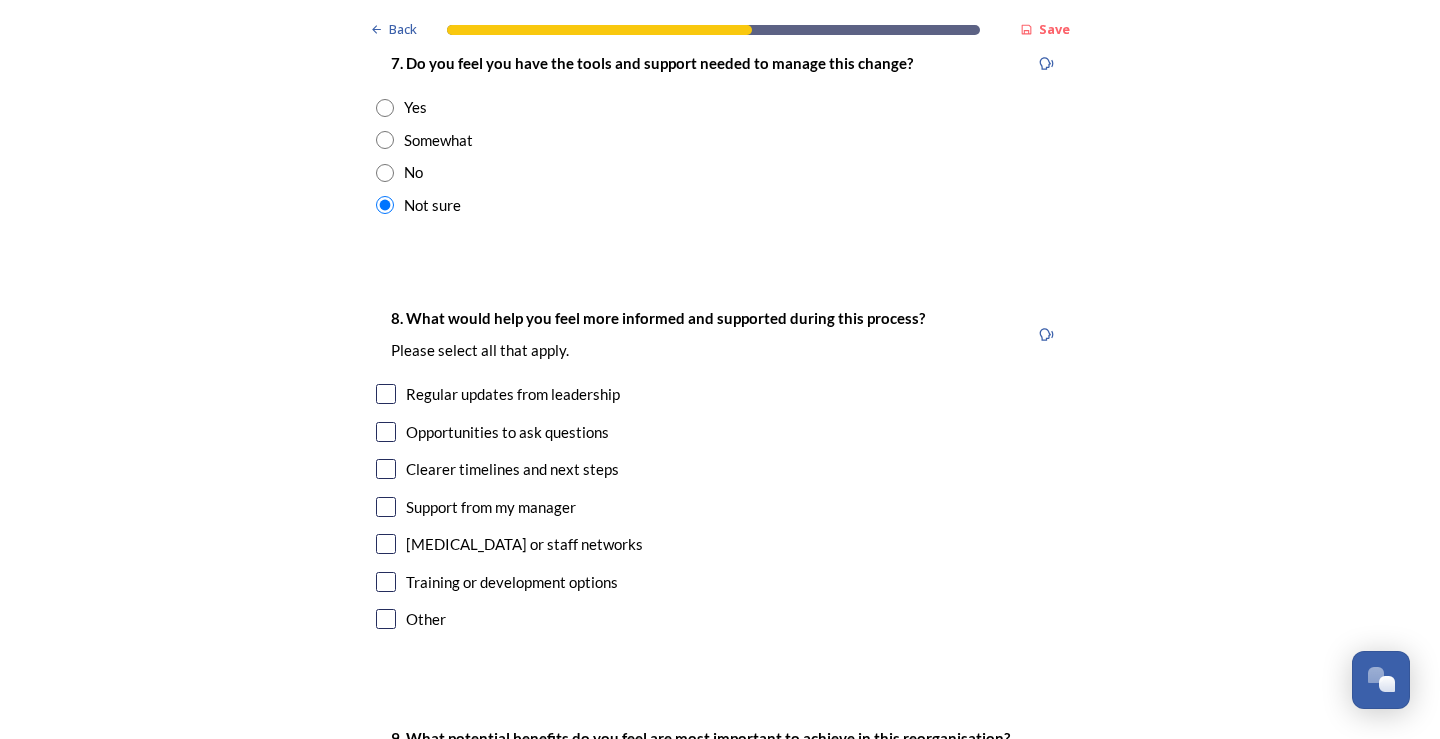 click on "Regular updates from leadership" at bounding box center [513, 394] 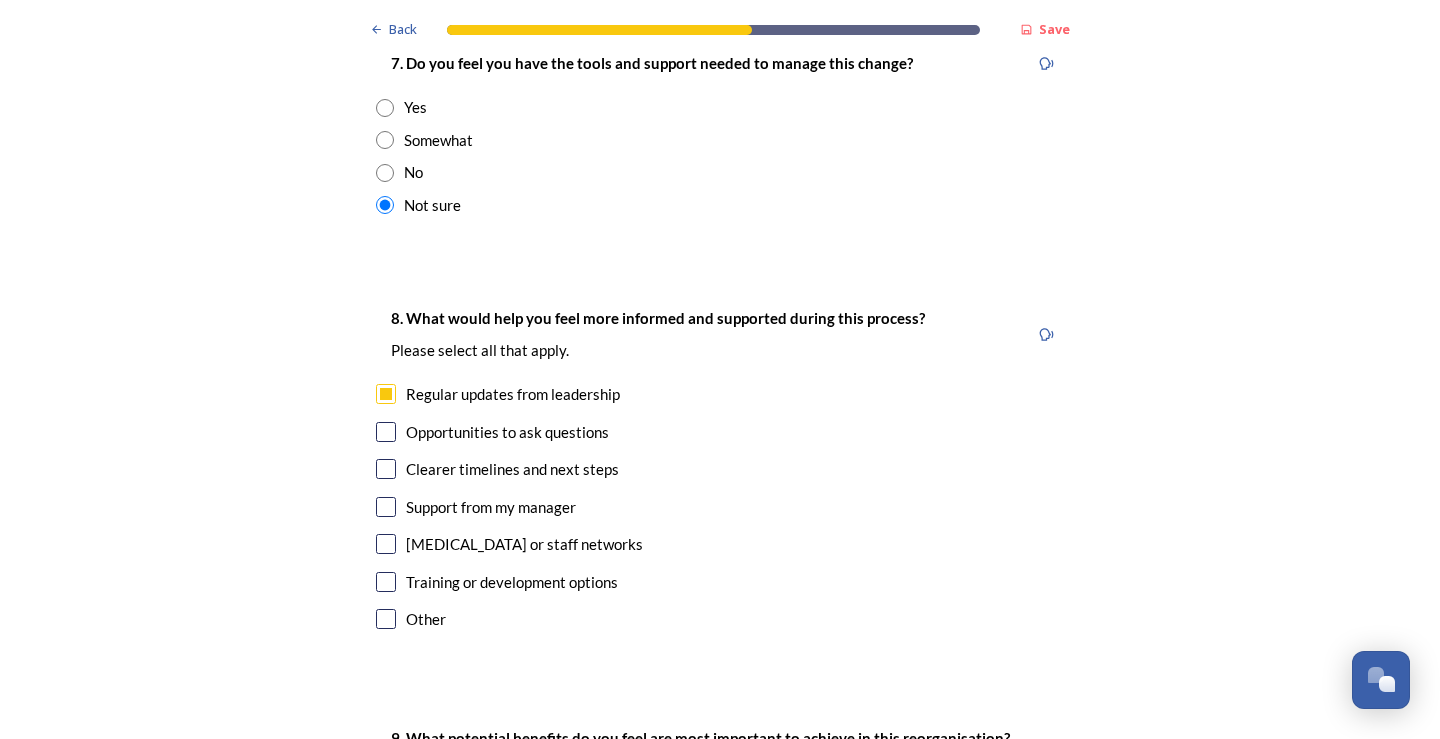checkbox on "true" 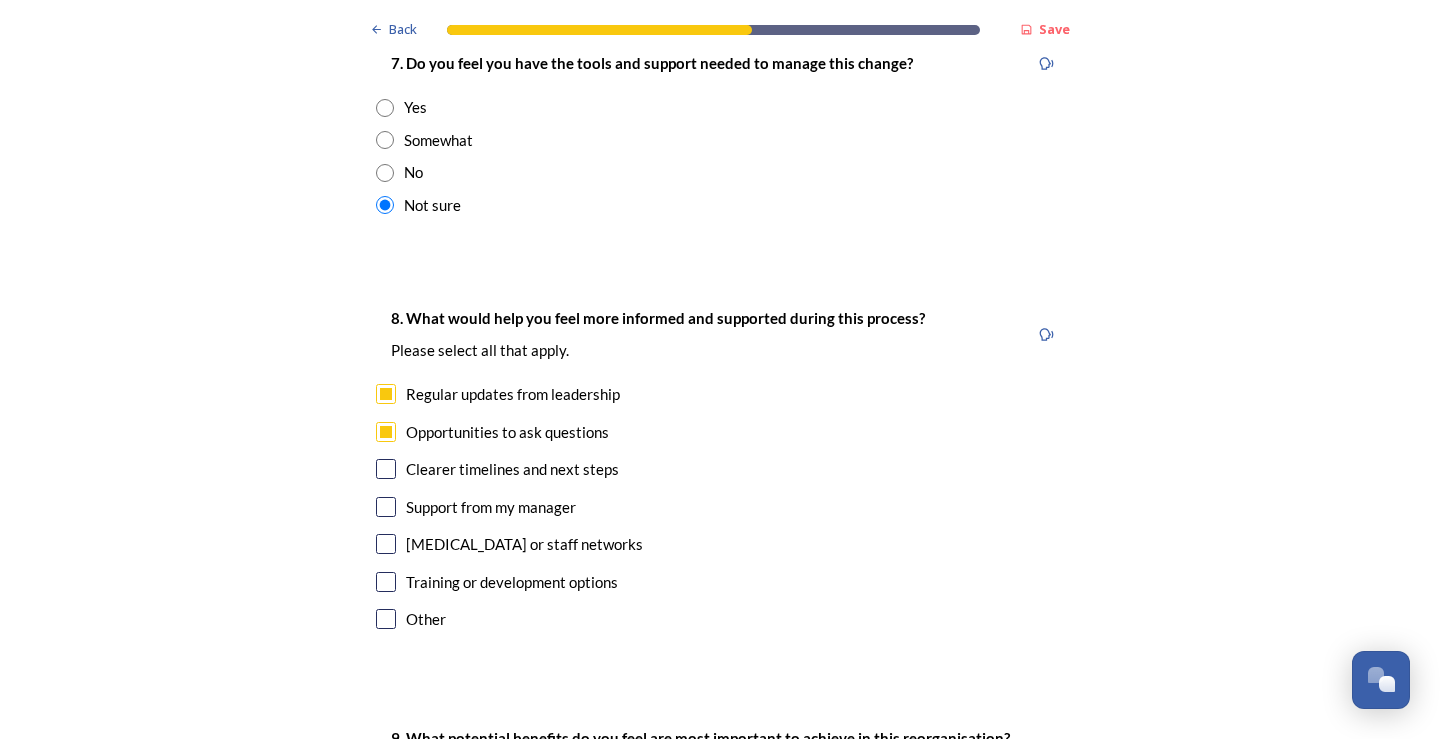 checkbox on "true" 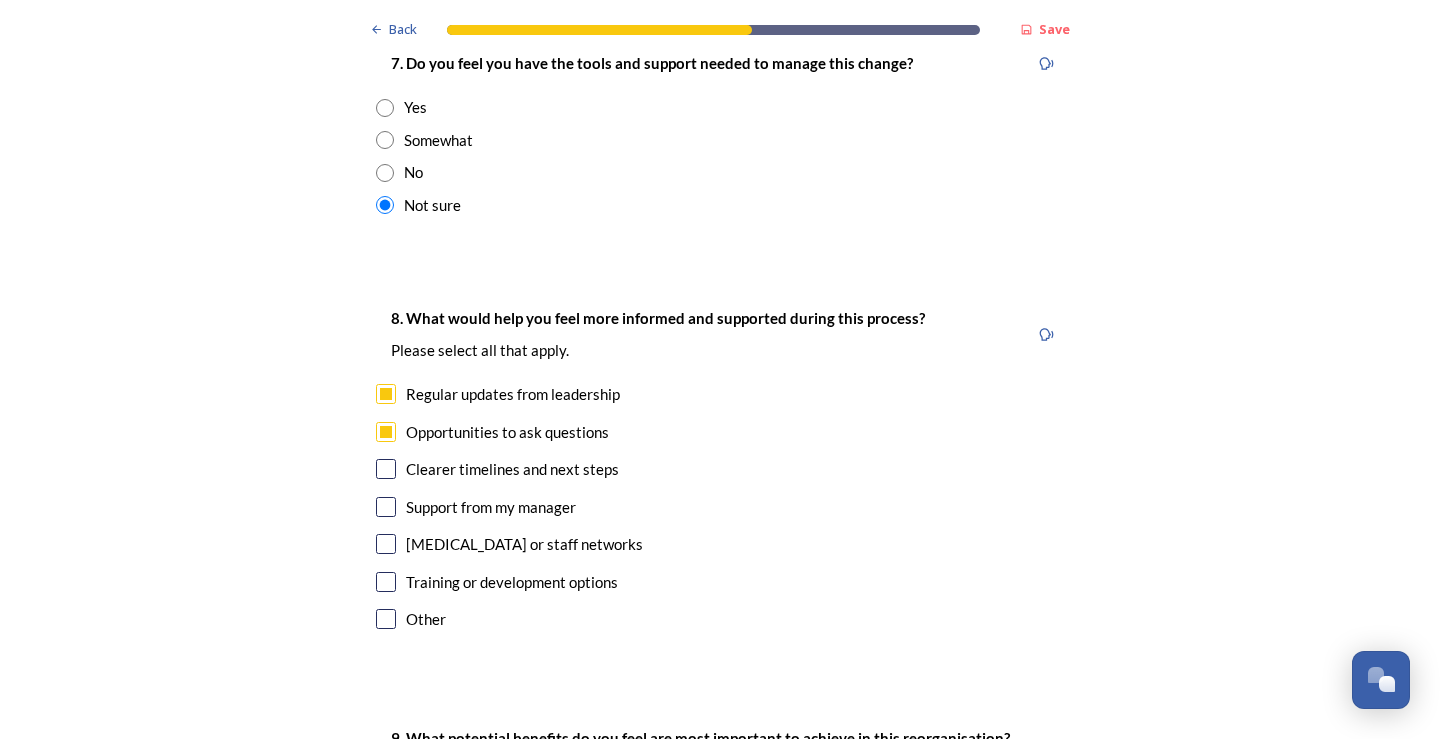click on "Clearer timelines and next steps" at bounding box center (512, 469) 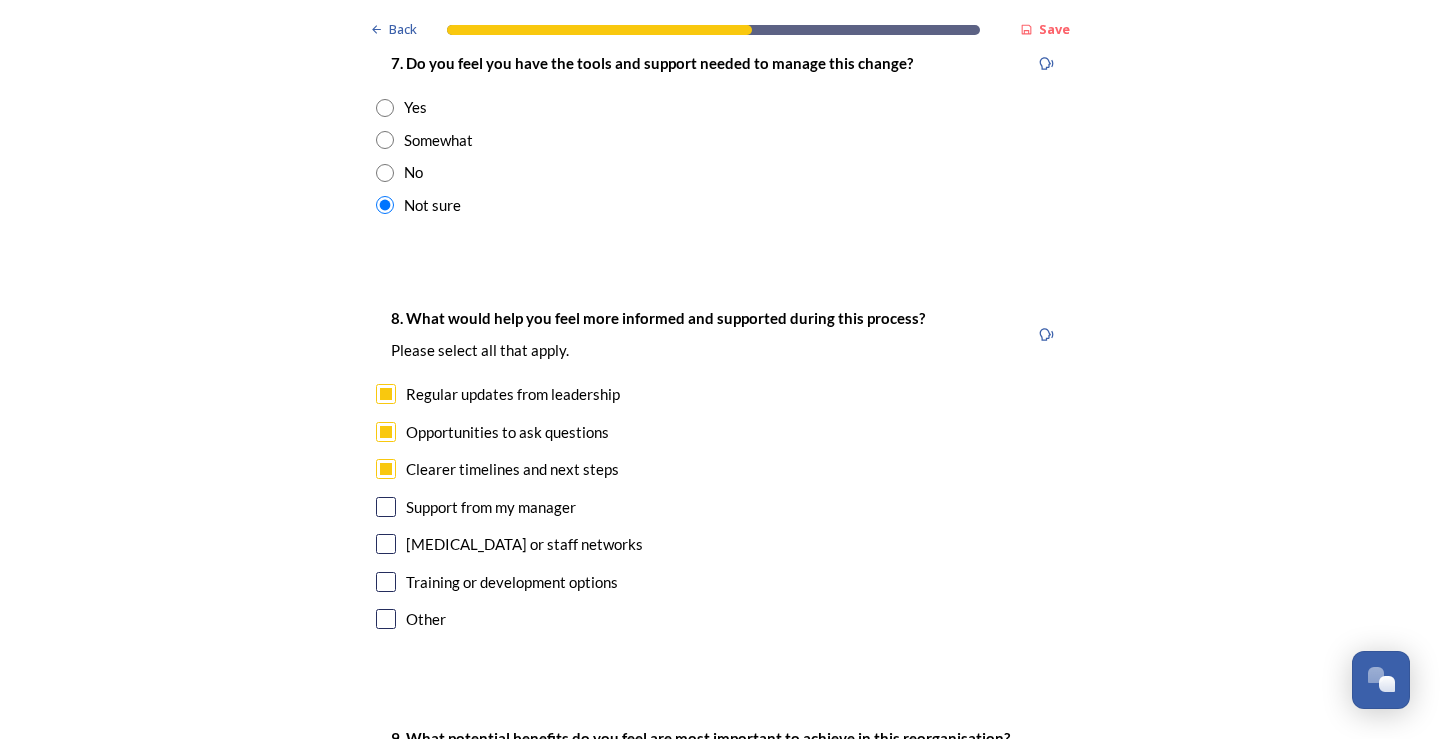 click on "Support from my manager" at bounding box center (491, 507) 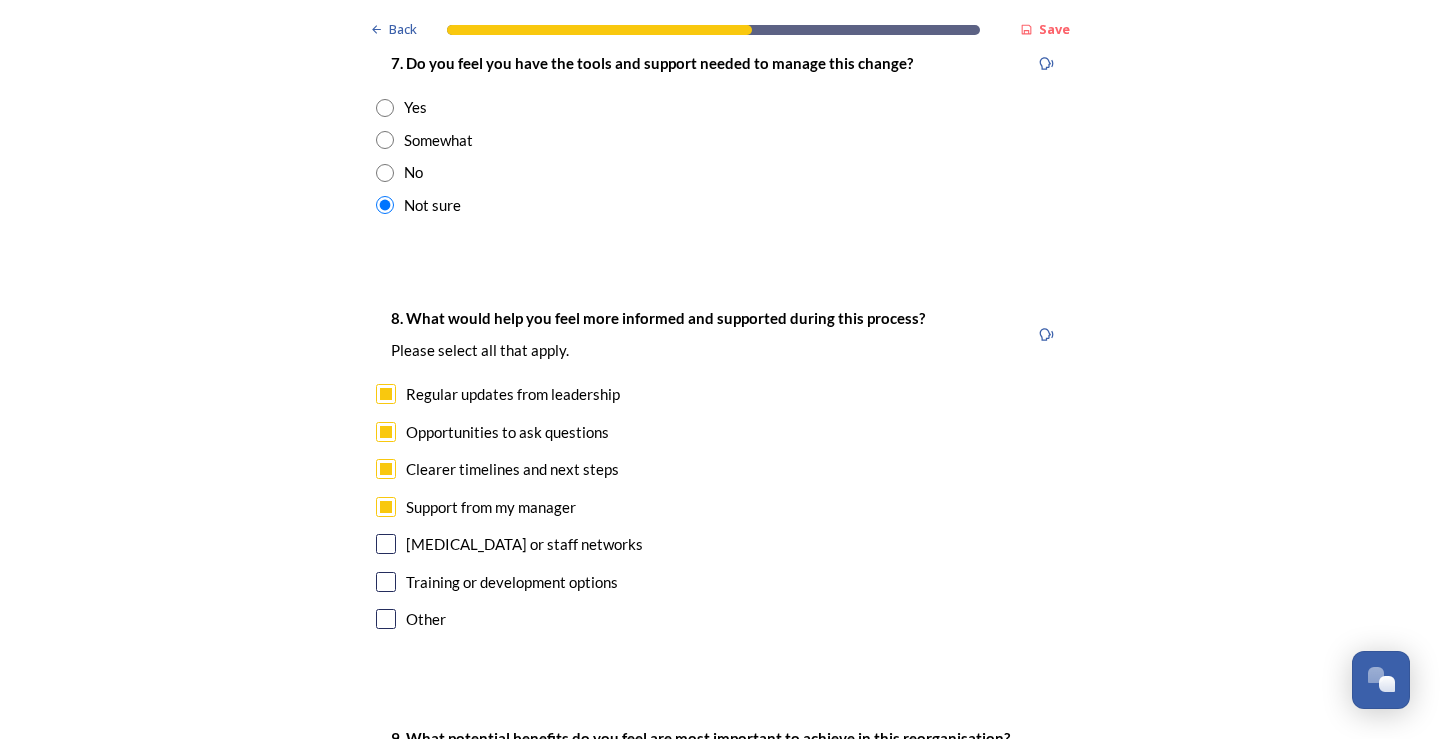 checkbox on "true" 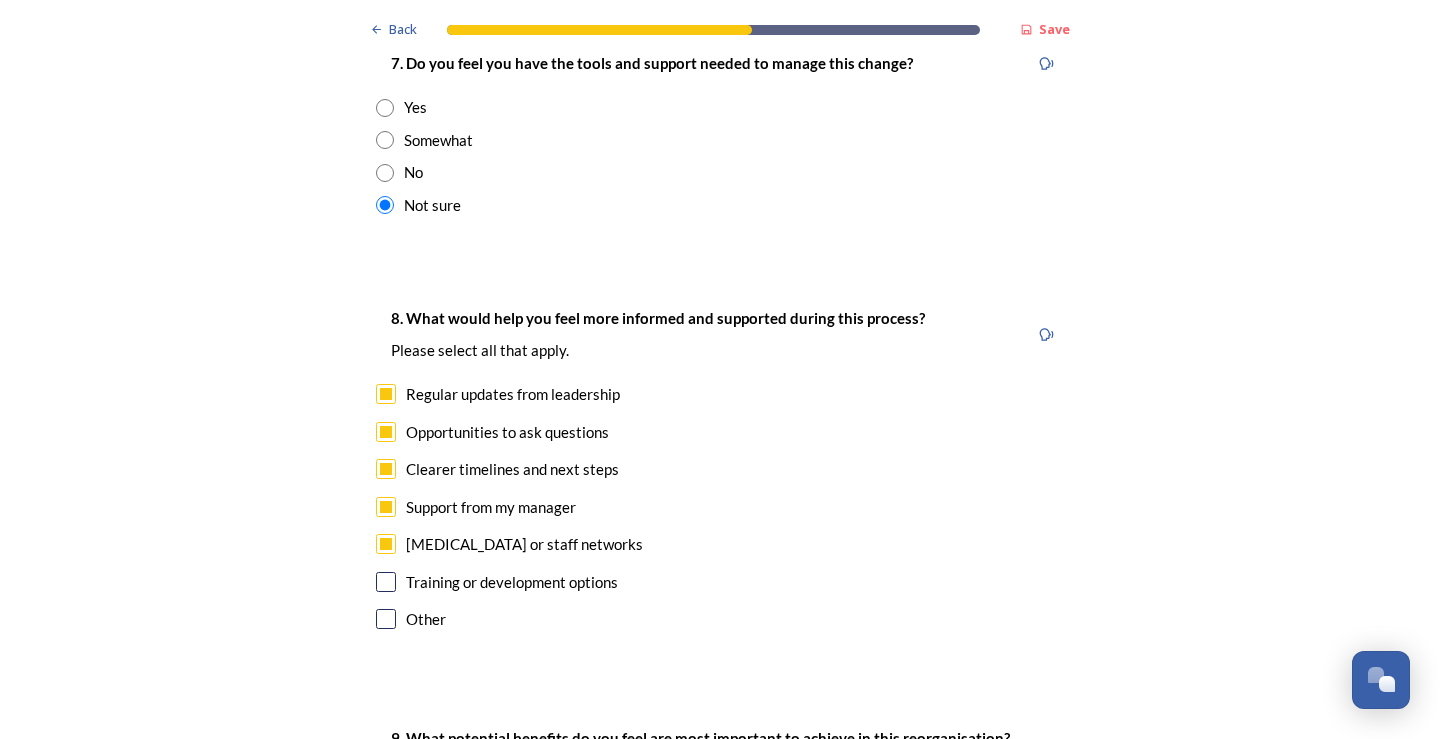 checkbox on "true" 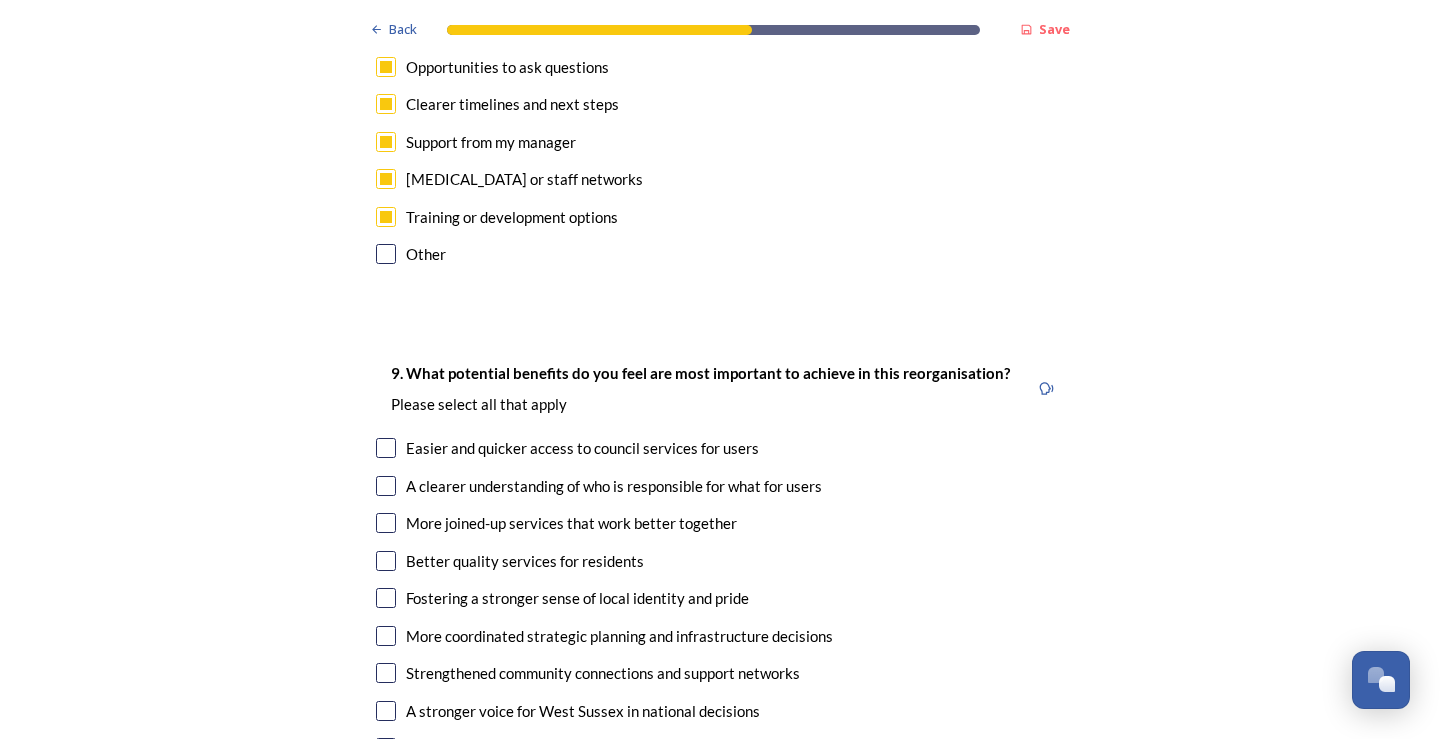 scroll, scrollTop: 4800, scrollLeft: 0, axis: vertical 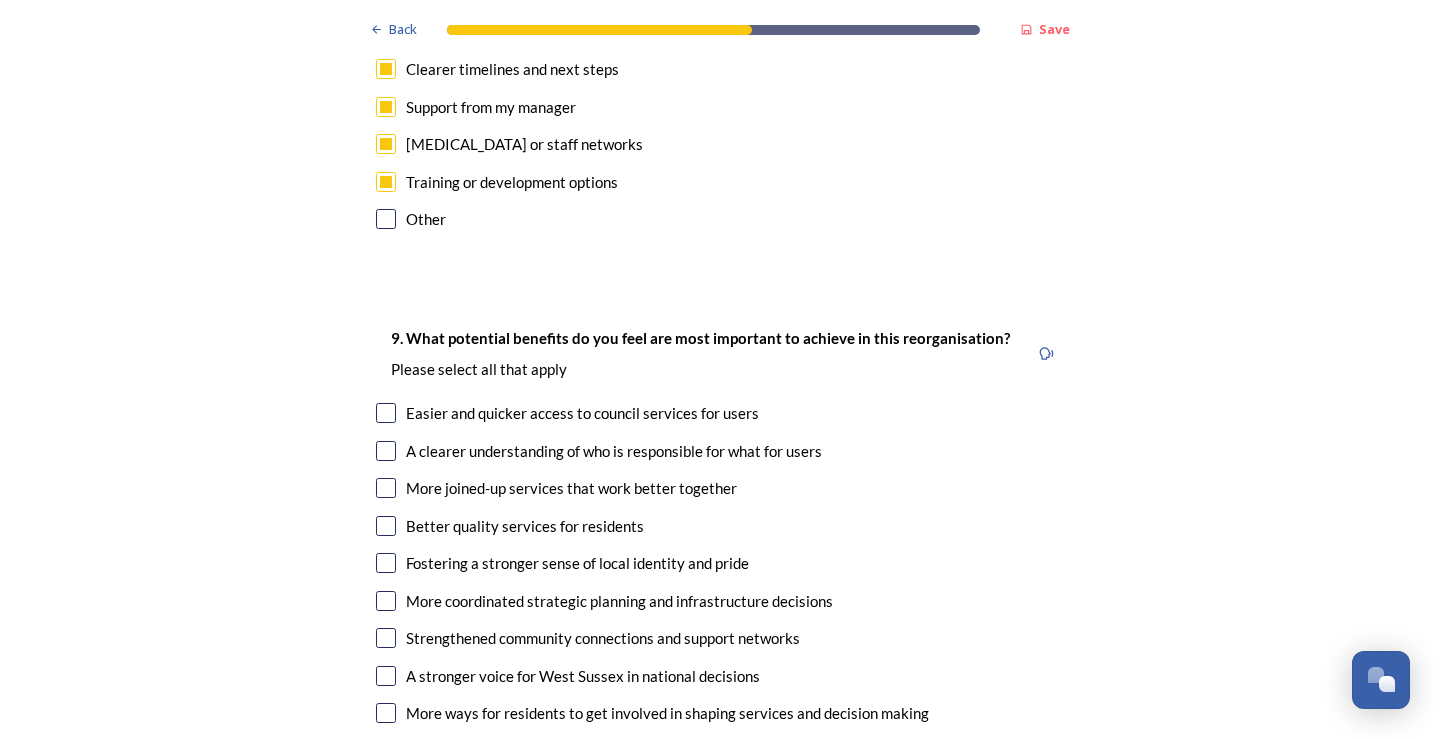 click on "A clearer understanding of who is responsible for what for users" at bounding box center (614, 451) 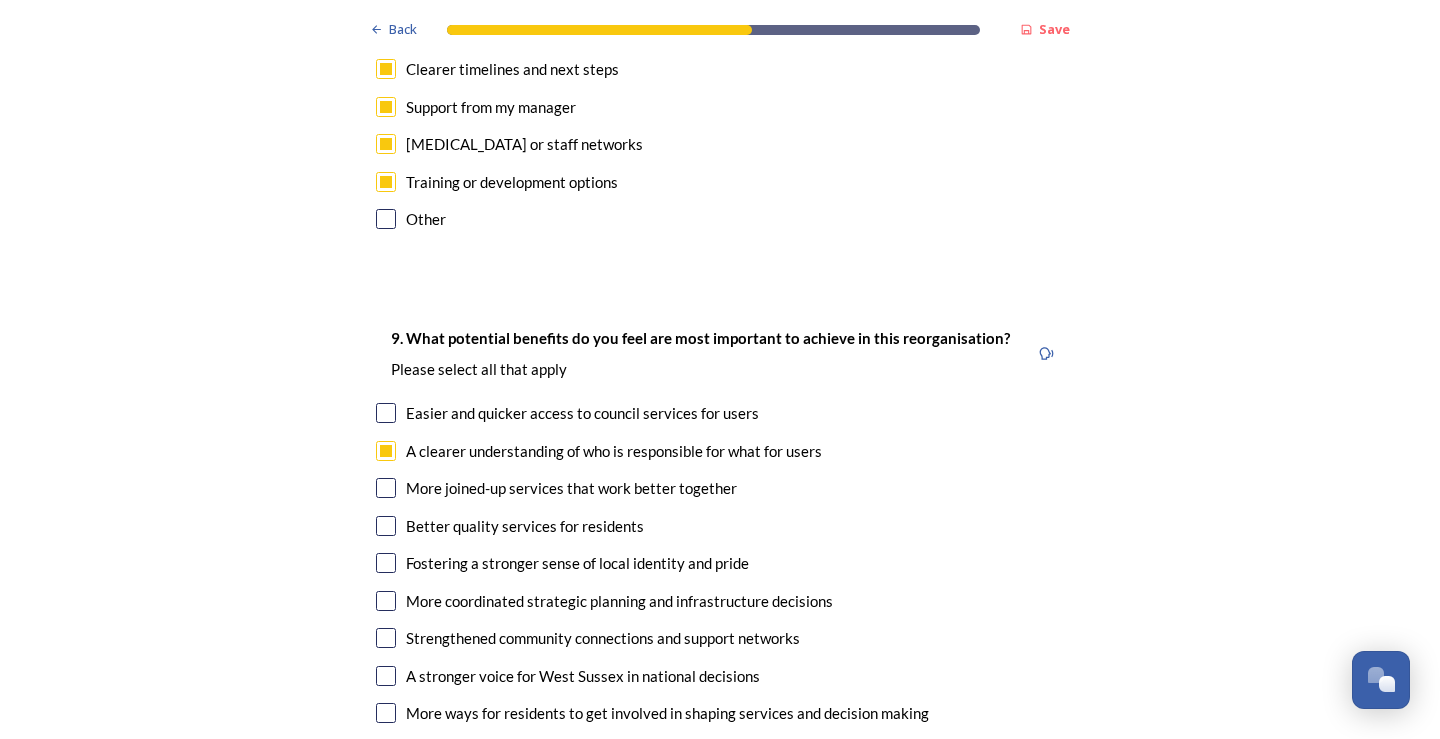 checkbox on "true" 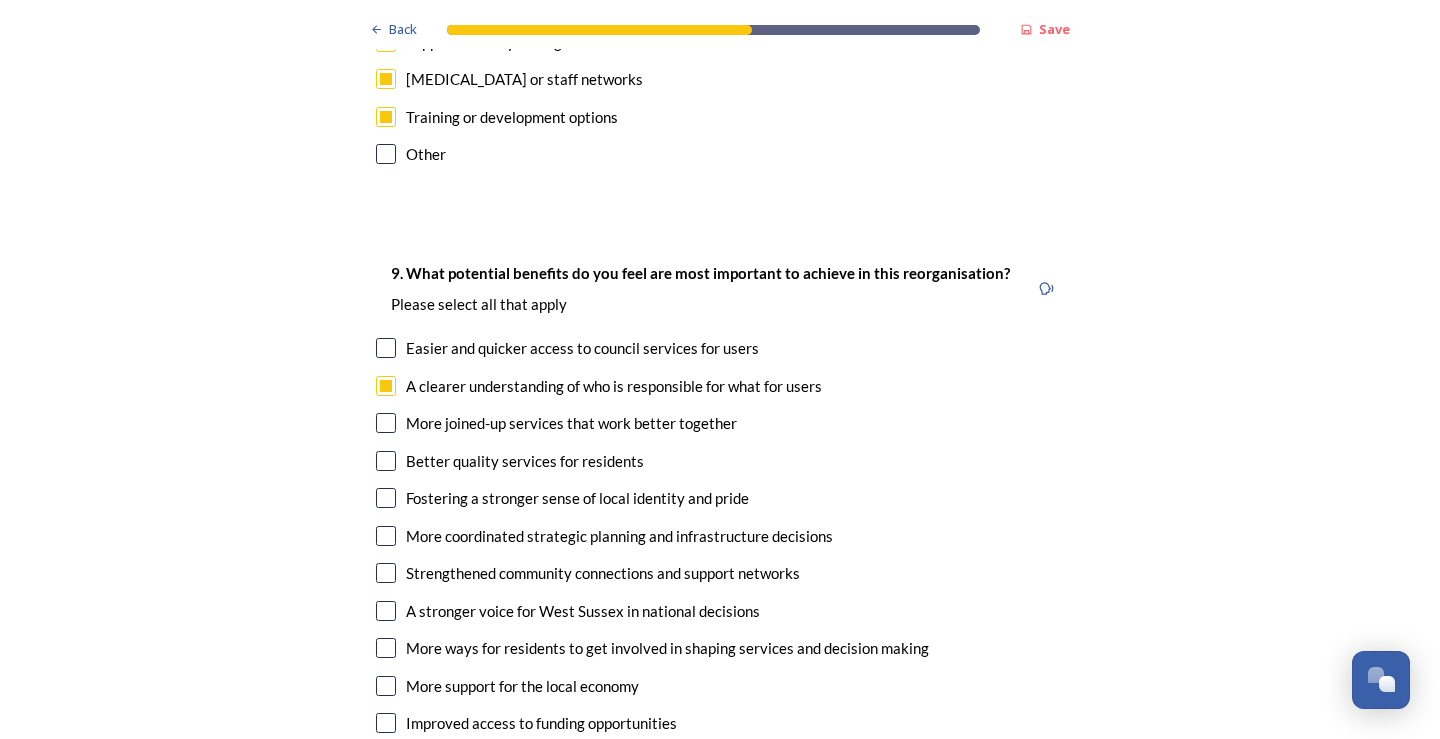 scroll, scrollTop: 4900, scrollLeft: 0, axis: vertical 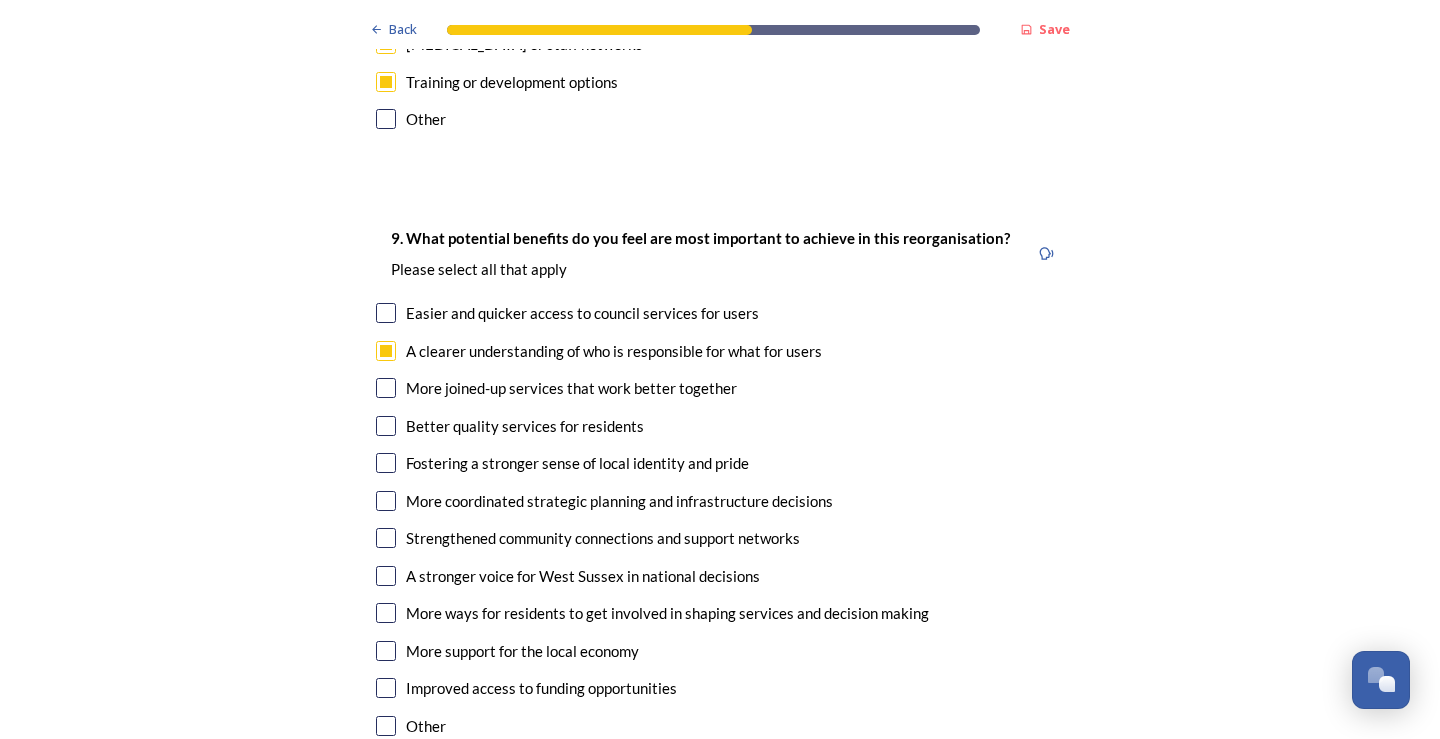 click on "Better quality services for residents" at bounding box center (525, 426) 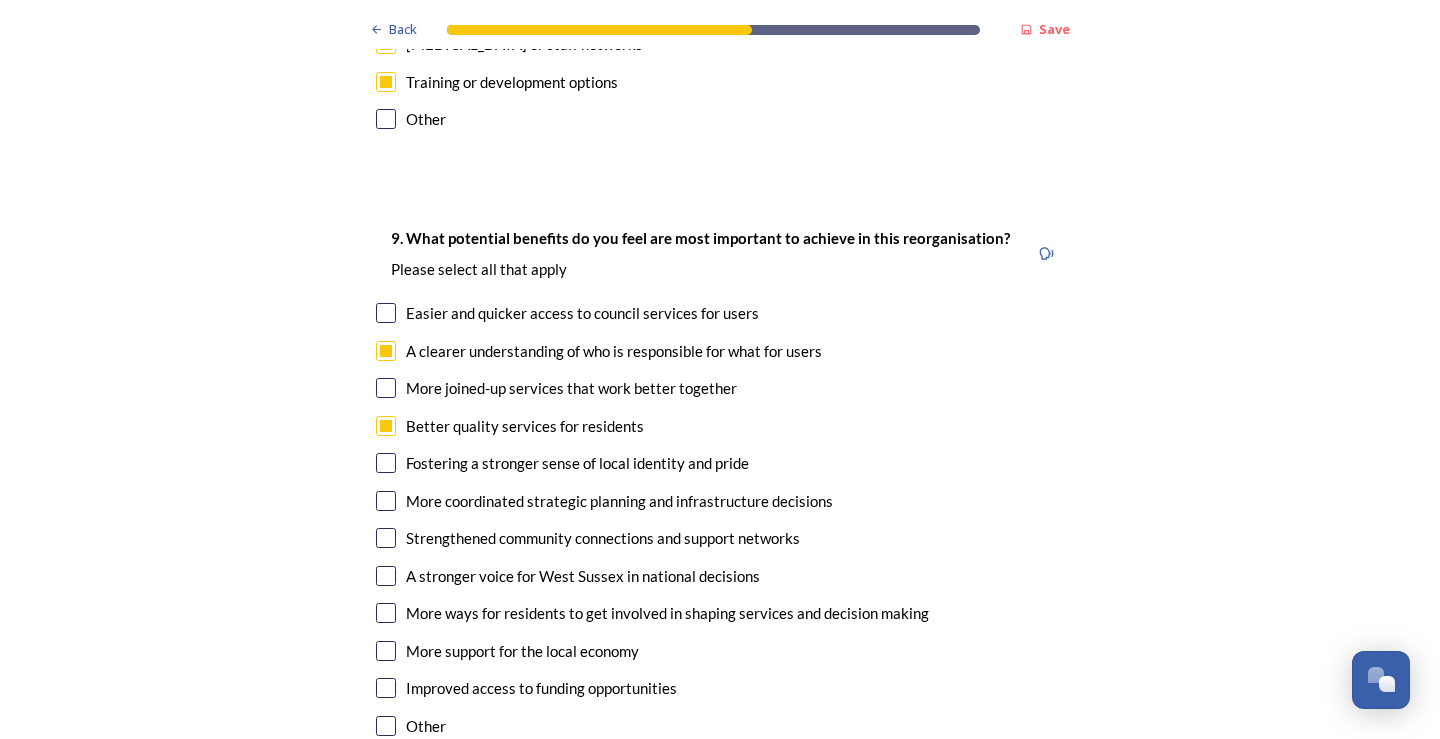 checkbox on "true" 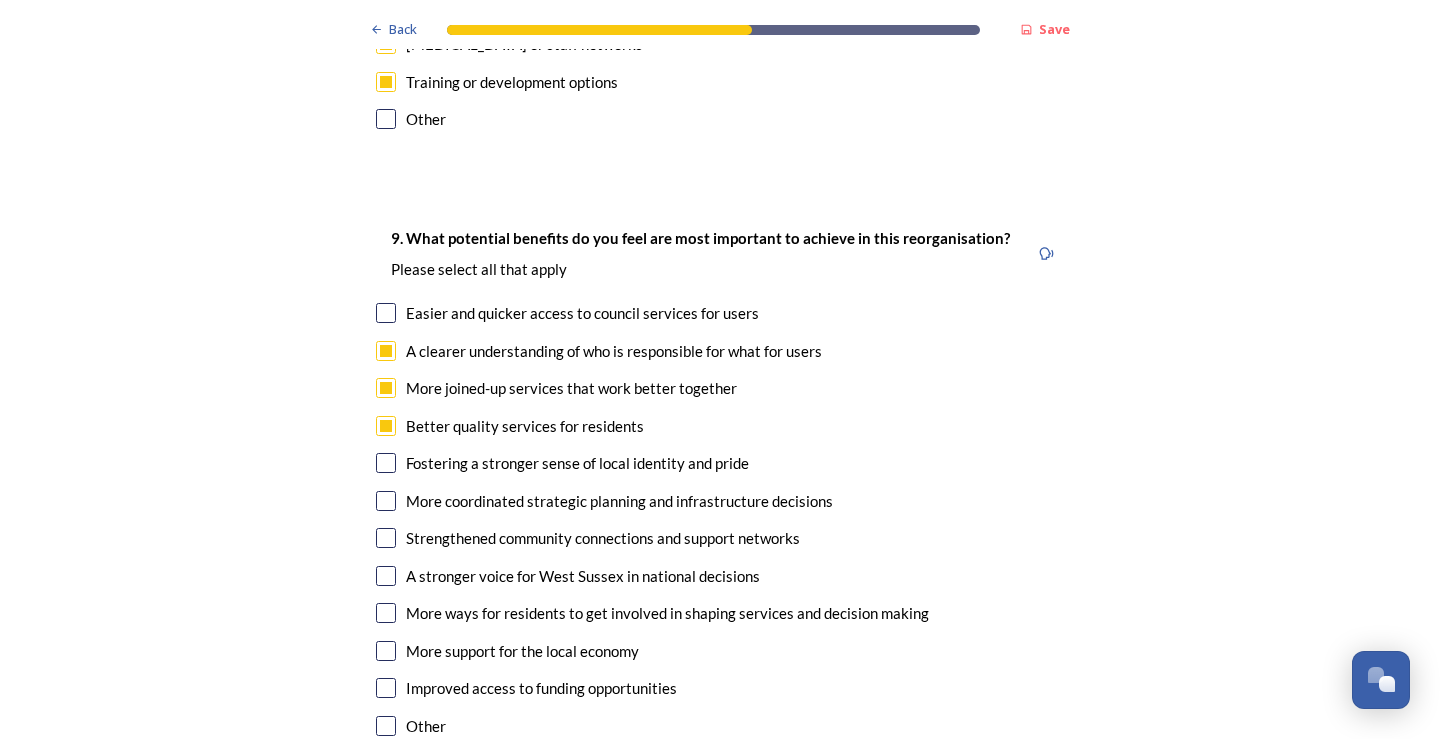 click on "Easier and quicker access to council services for users" at bounding box center [582, 313] 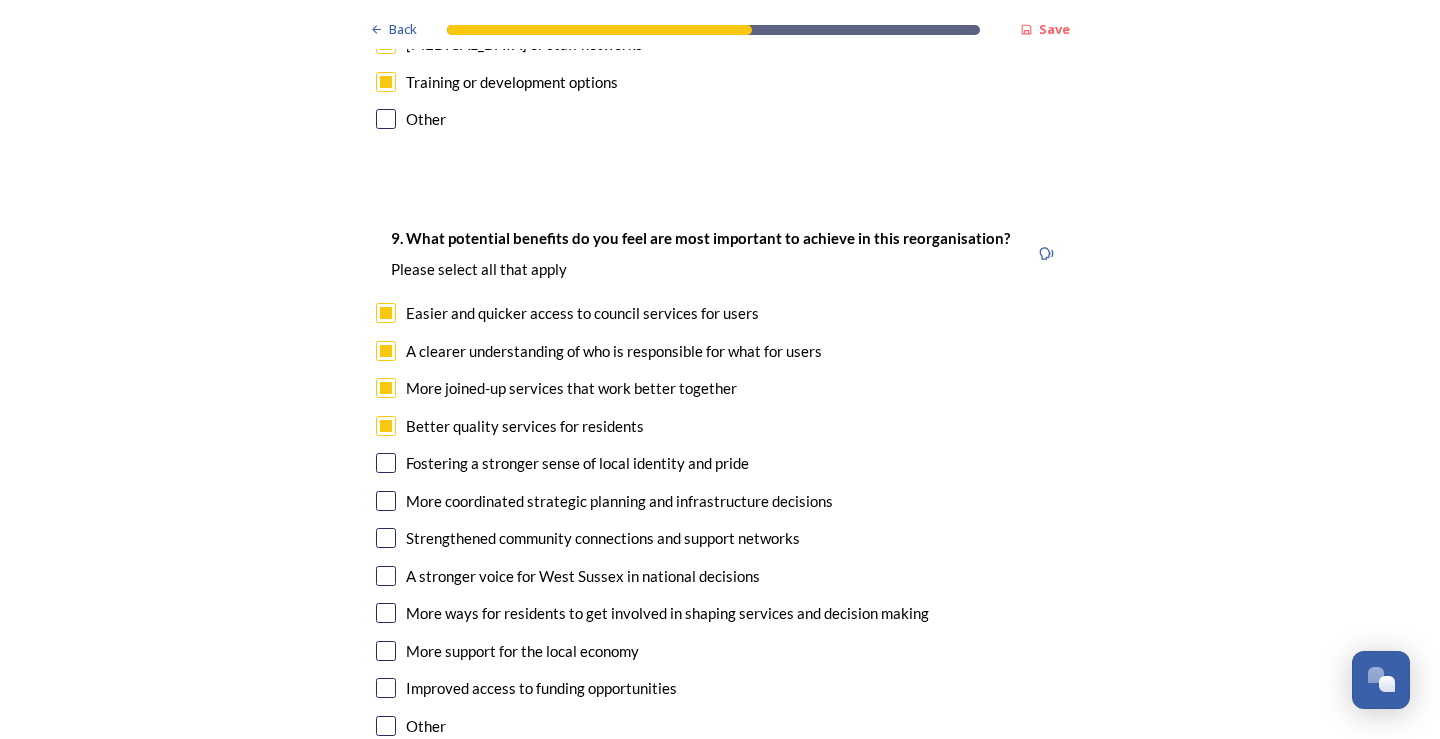 checkbox on "true" 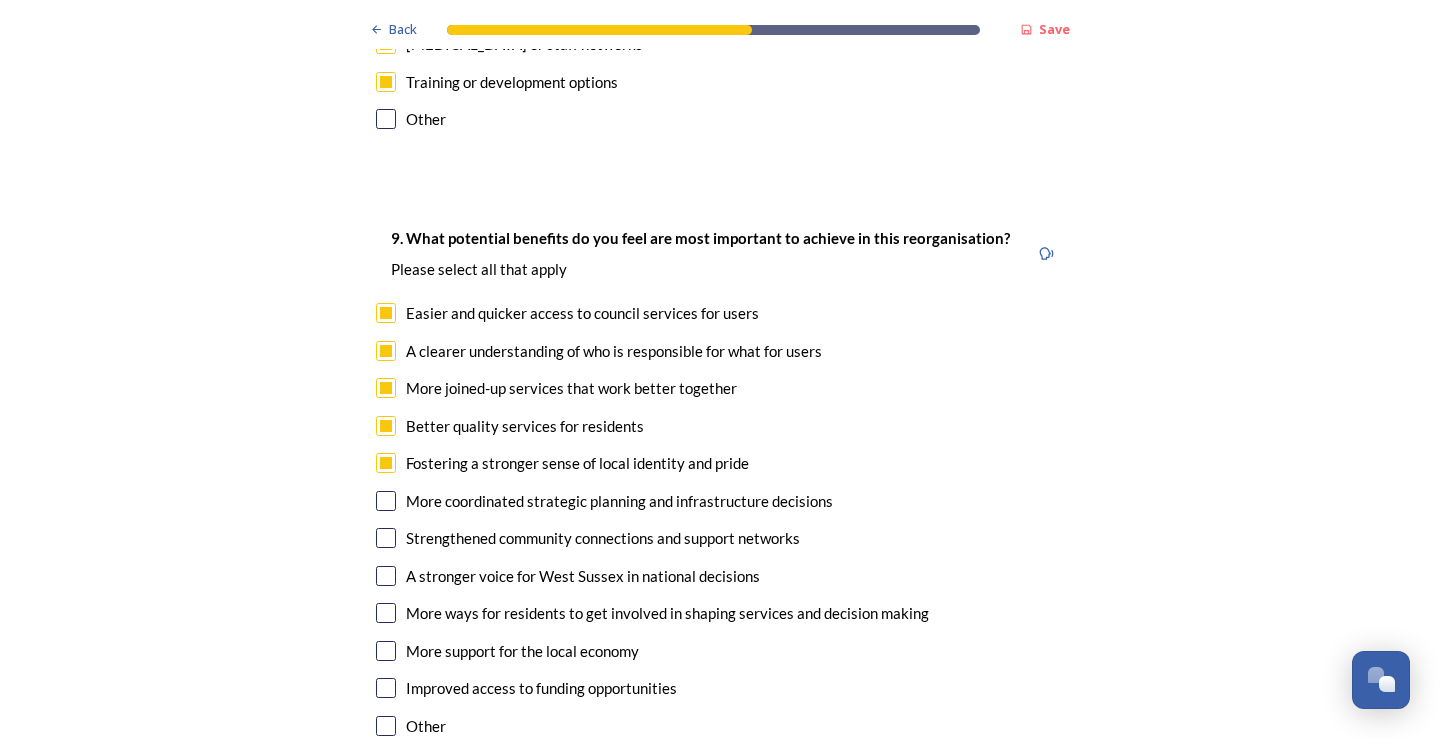 checkbox on "true" 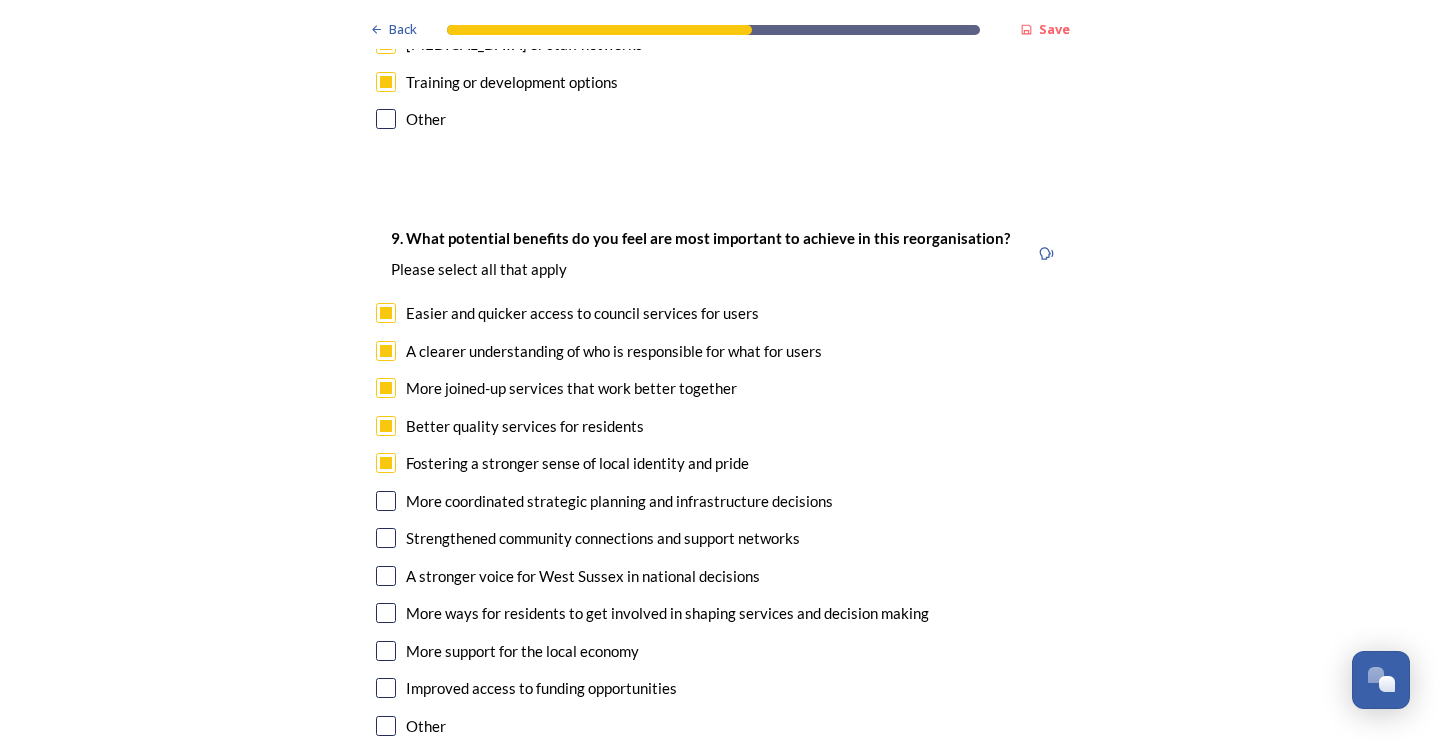click on "A stronger voice for West Sussex in national decisions" at bounding box center [583, 576] 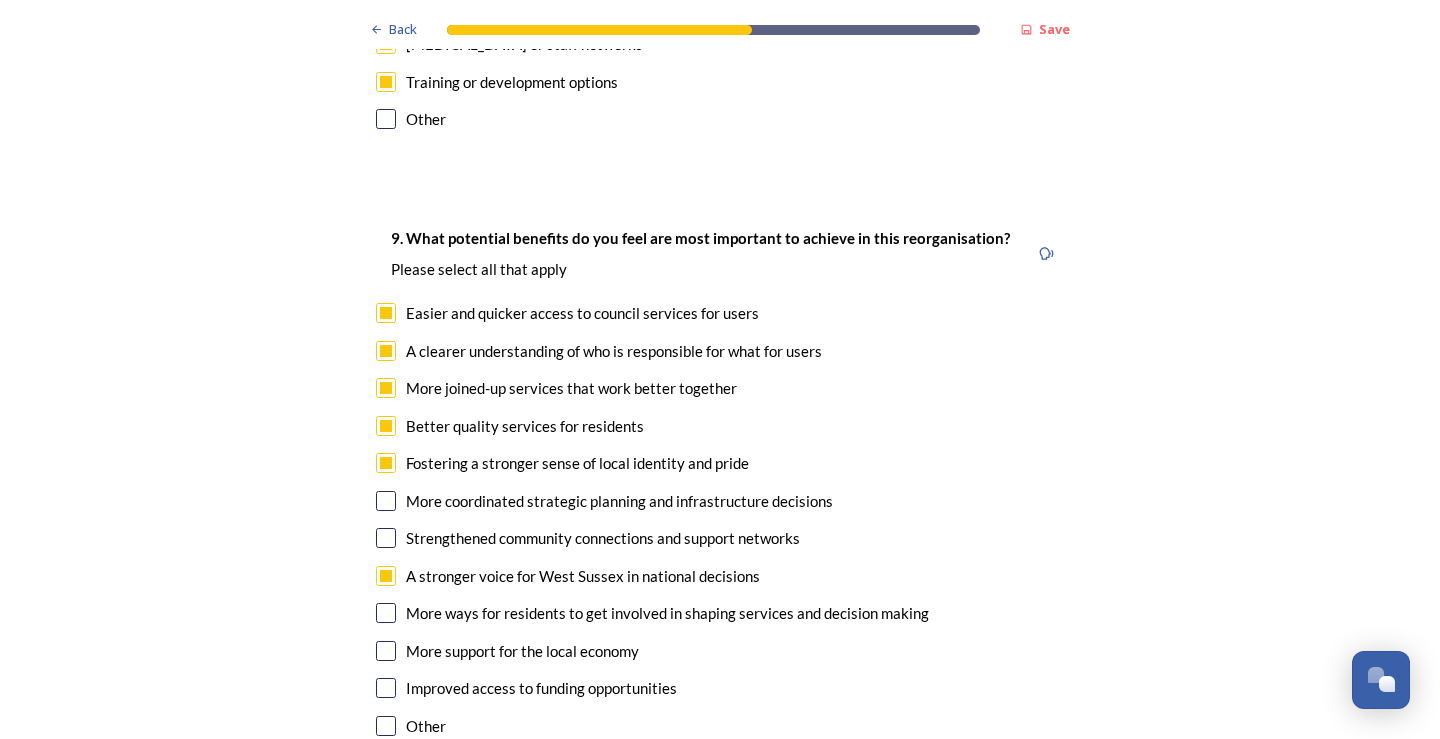 checkbox on "true" 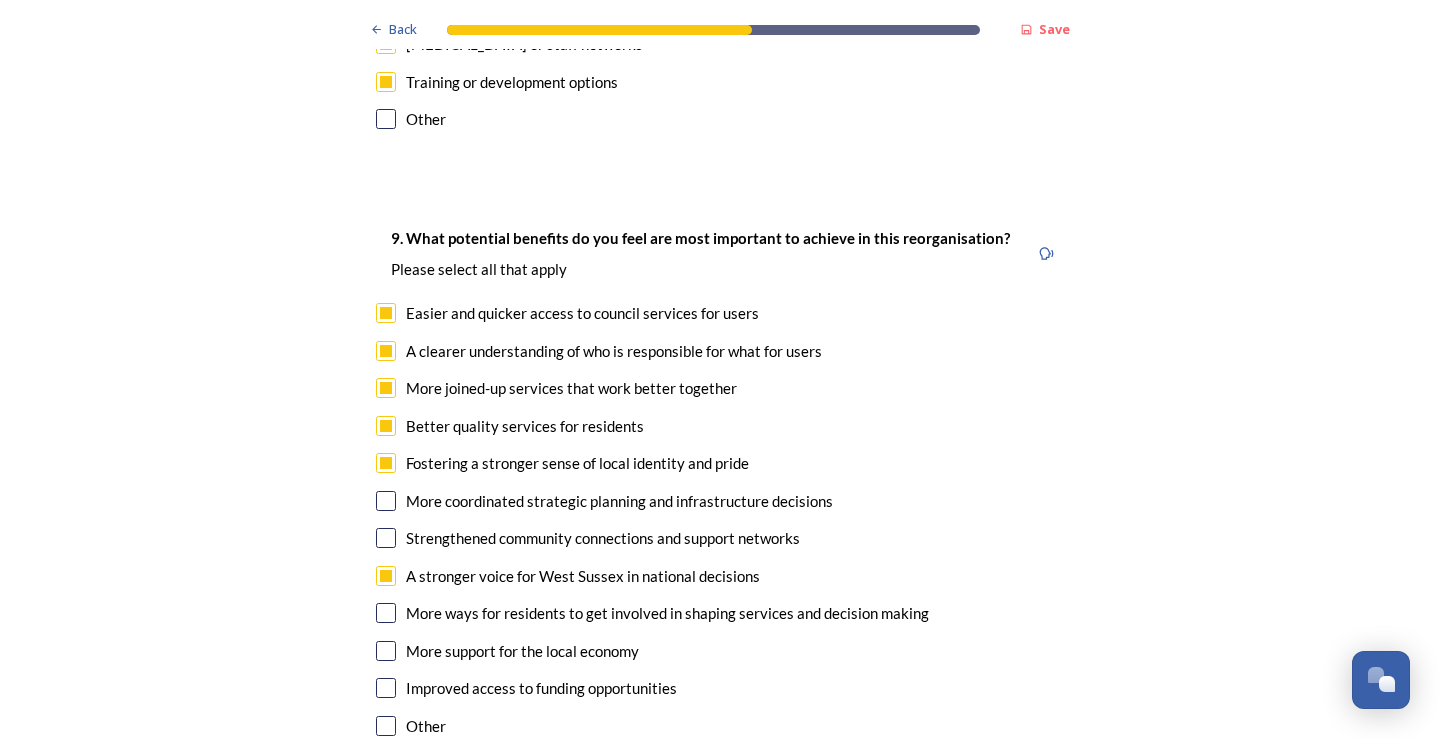 click on "More support for the local economy" at bounding box center (522, 651) 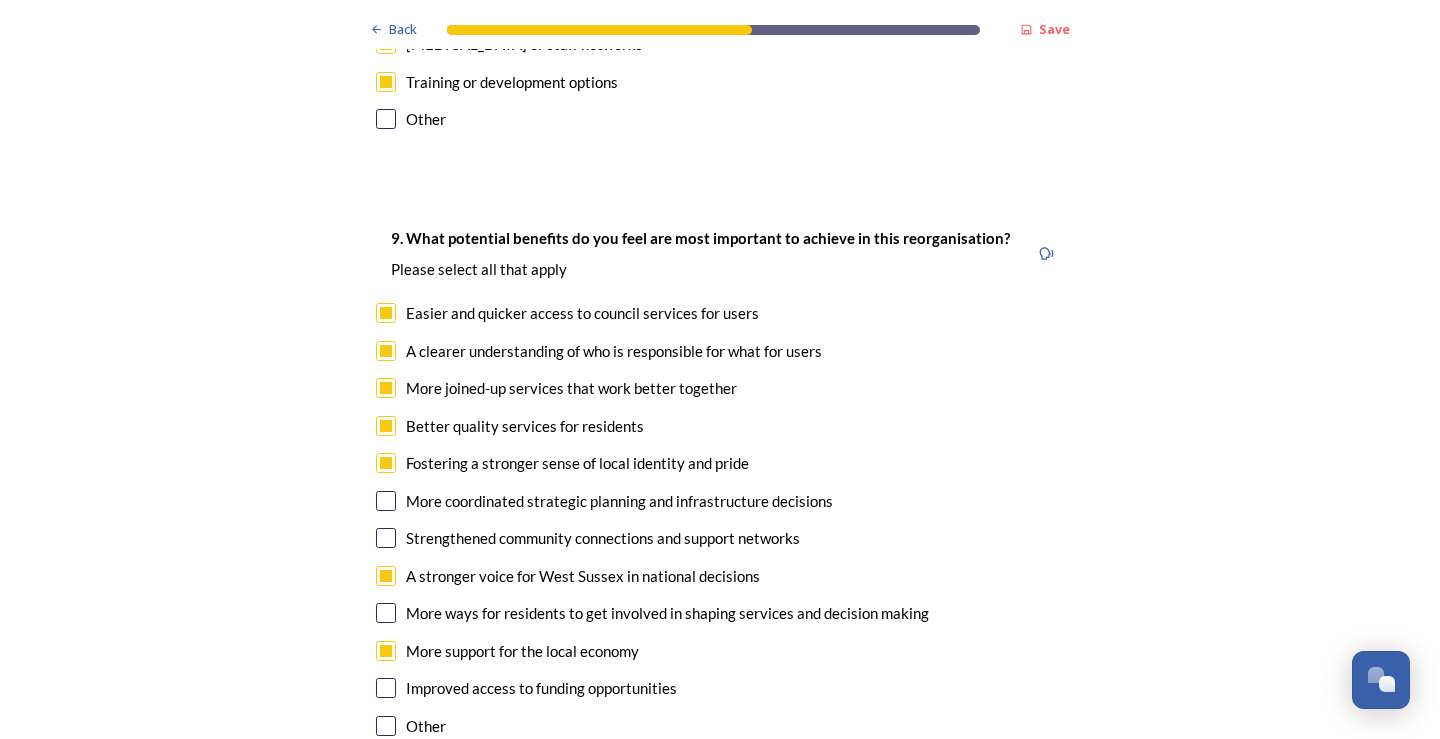 checkbox on "true" 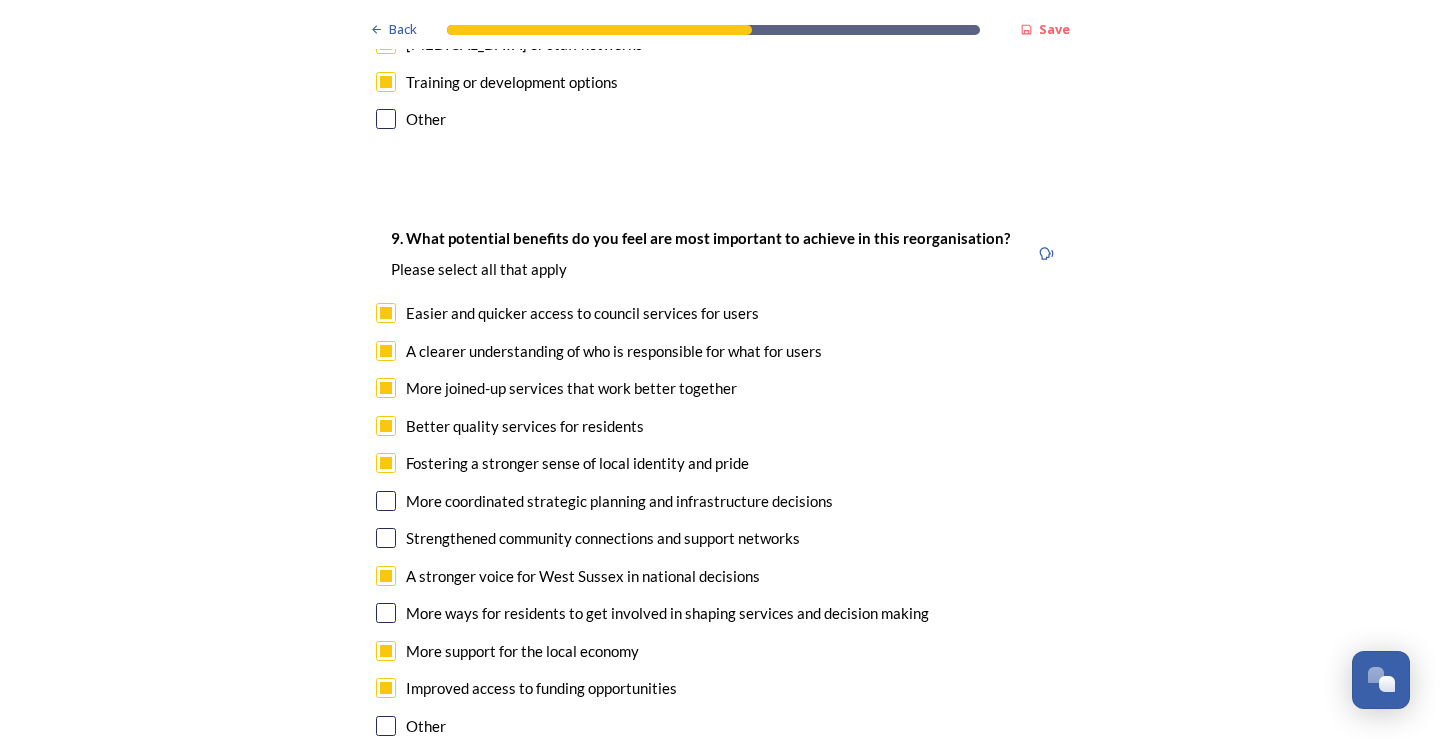 checkbox on "true" 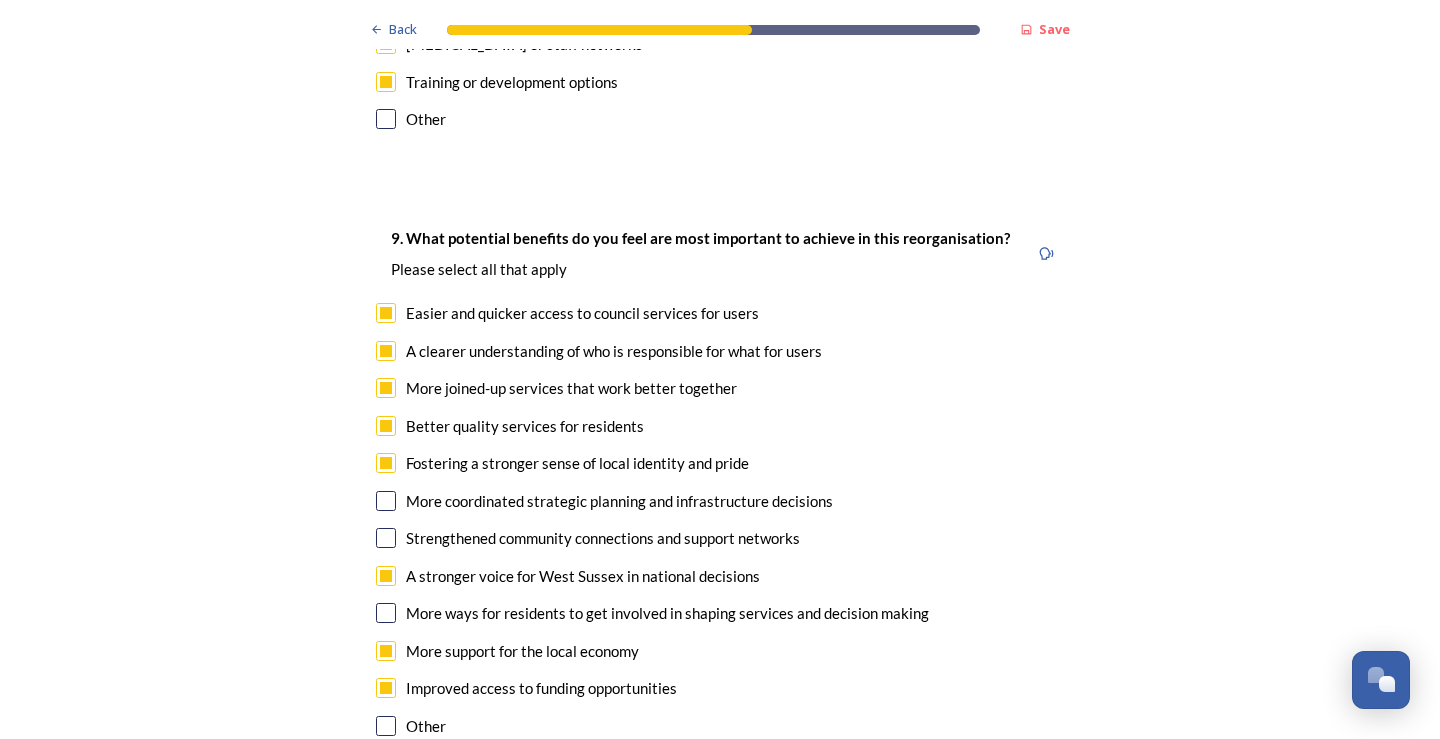 click on "More coordinated strategic planning and infrastructure decisions" at bounding box center (619, 501) 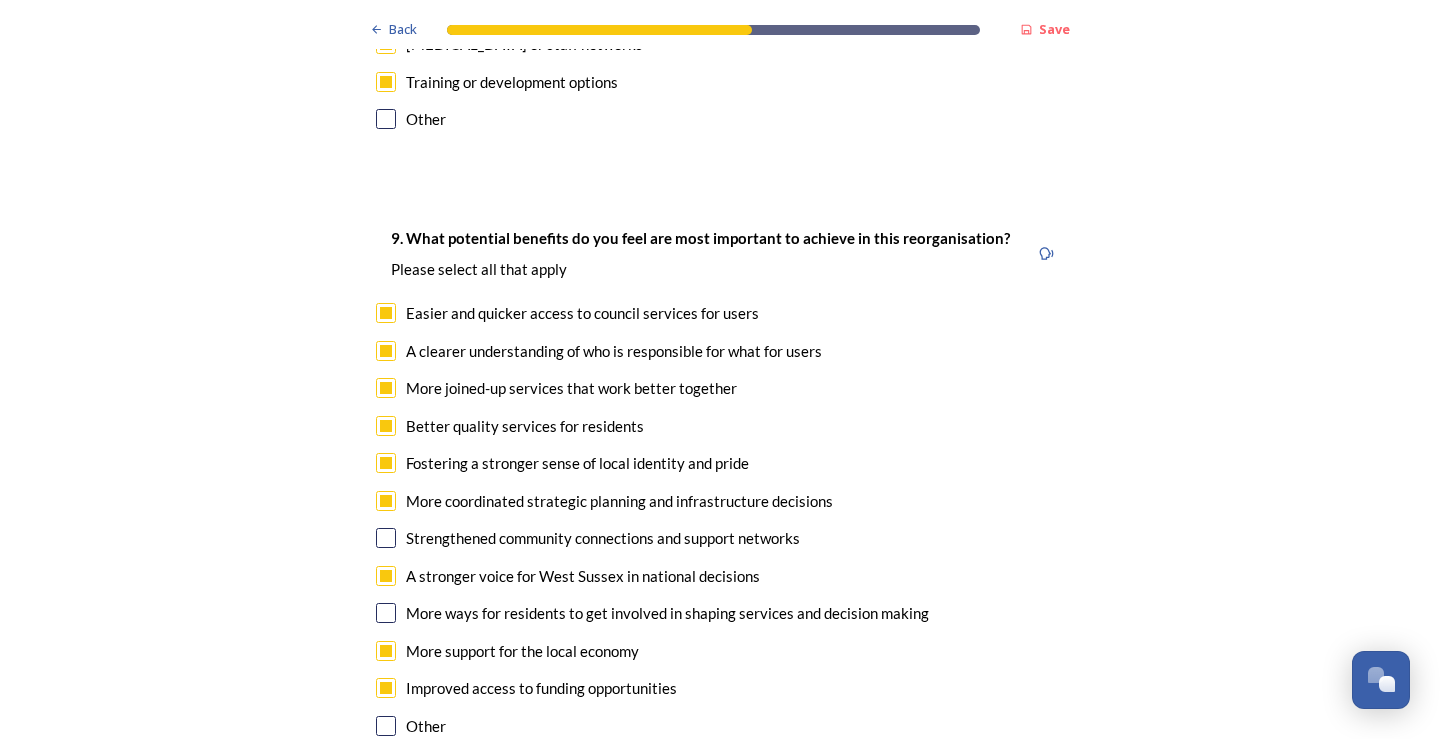 checkbox on "true" 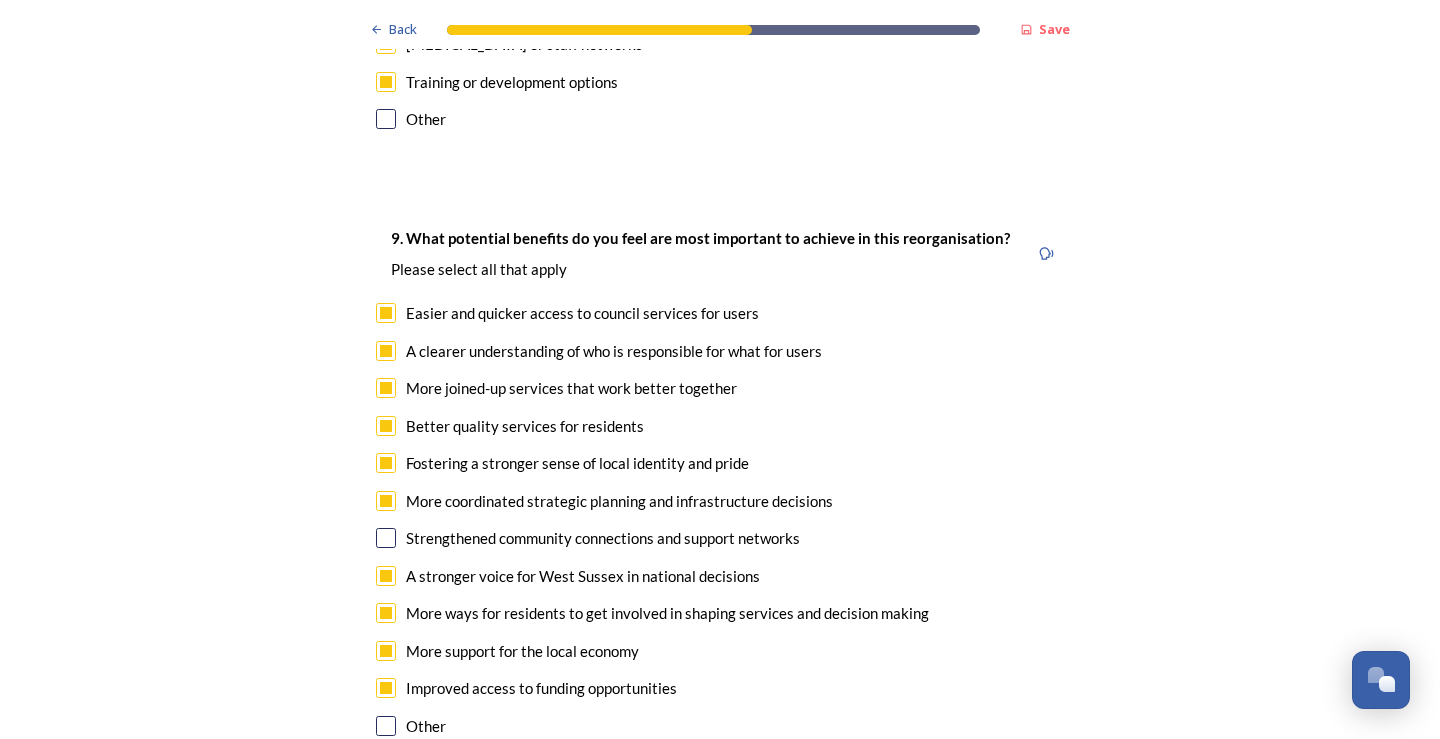 checkbox on "true" 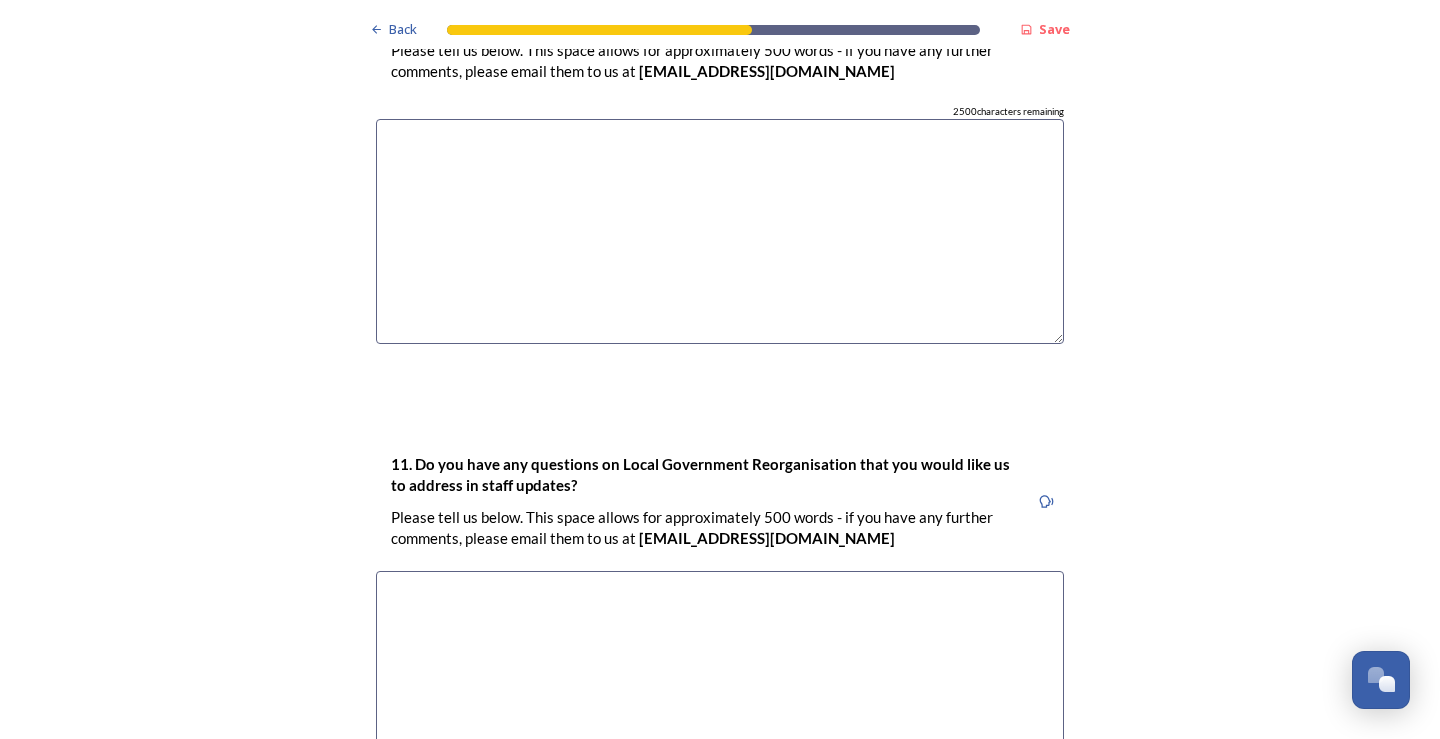 scroll, scrollTop: 5800, scrollLeft: 0, axis: vertical 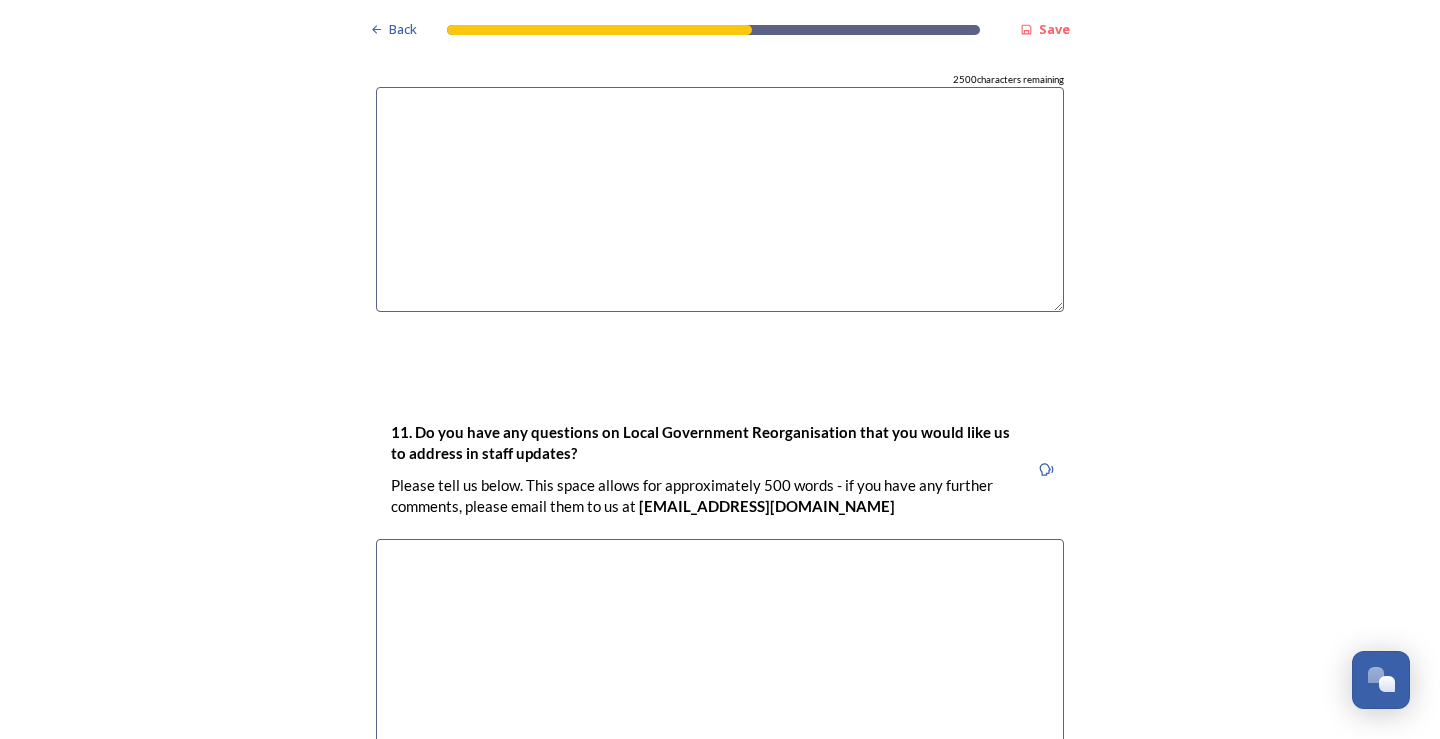 click at bounding box center (720, 651) 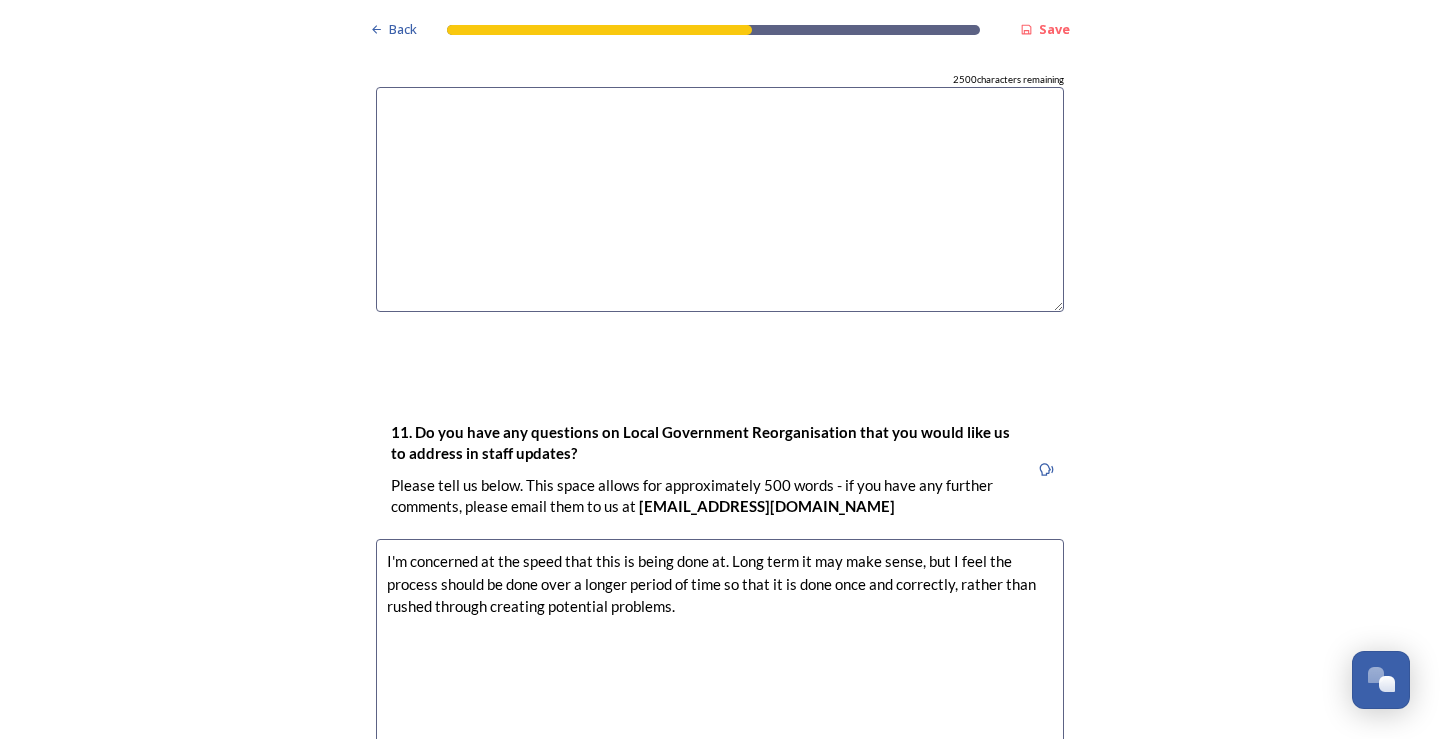 click on "I'm concerned at the speed that this is being done at. Long term it may make sense, but I feel the process should be done over a longer period of time so that it is done once and correctly, rather than rushed through creating potential problems." at bounding box center [720, 651] 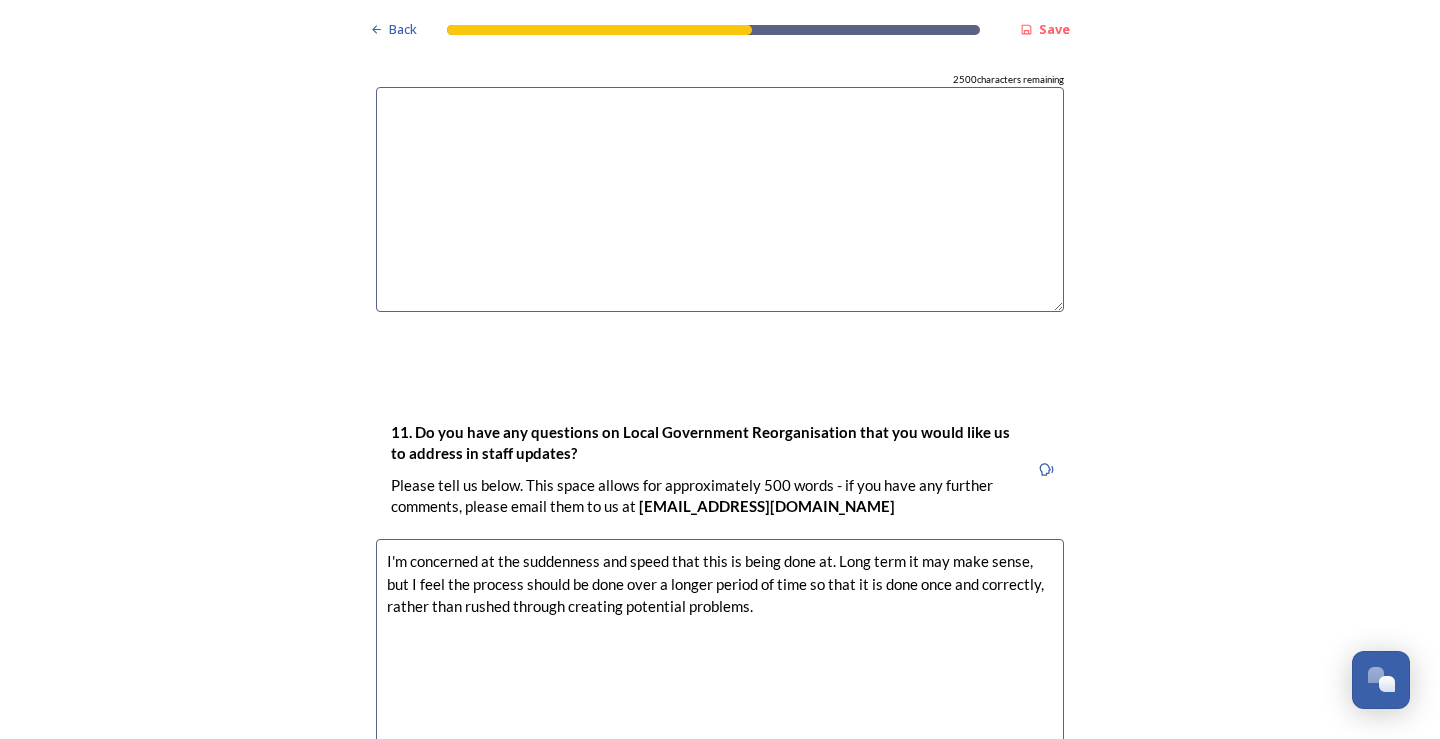 click on "I'm concerned at the suddenness and speed that this is being done at. Long term it may make sense, but I feel the process should be done over a longer period of time so that it is done once and correctly, rather than rushed through creating potential problems." at bounding box center [720, 651] 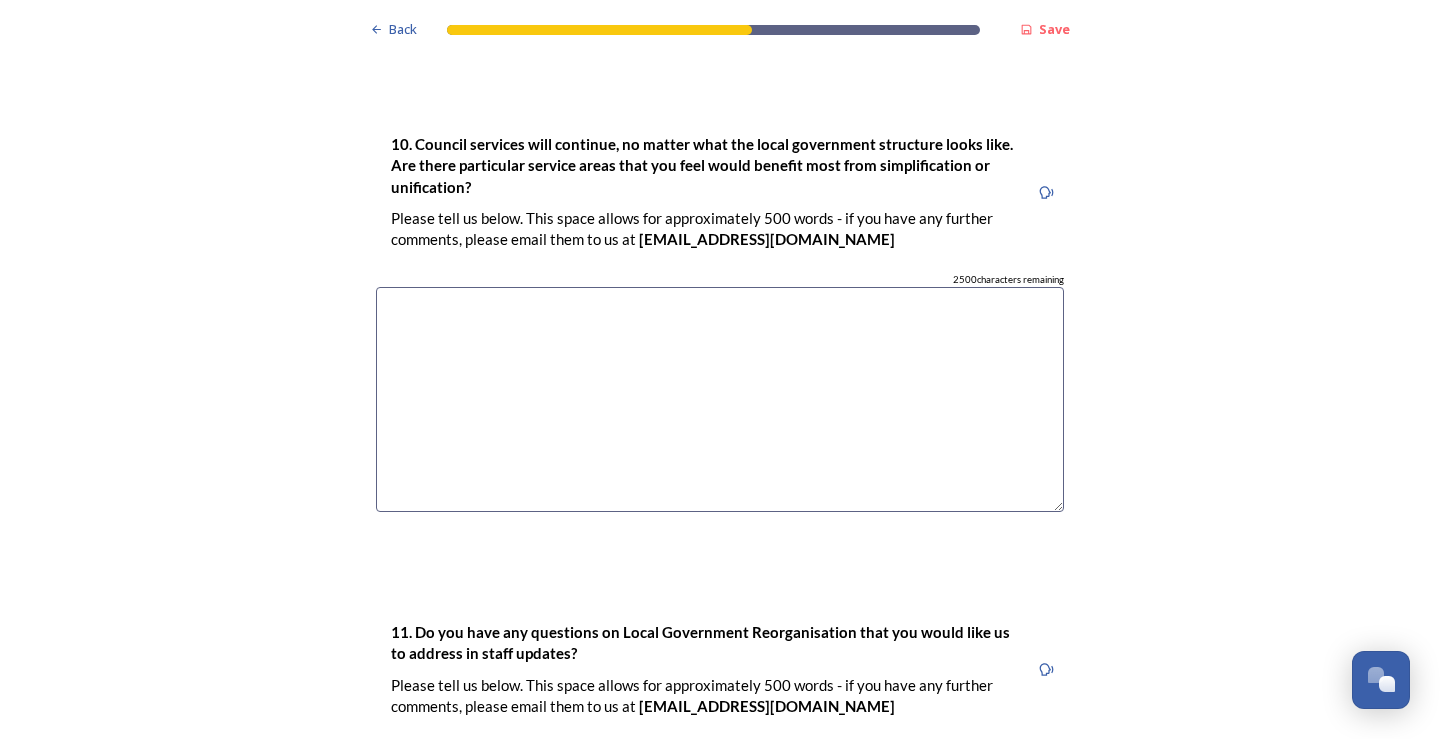 scroll, scrollTop: 5500, scrollLeft: 0, axis: vertical 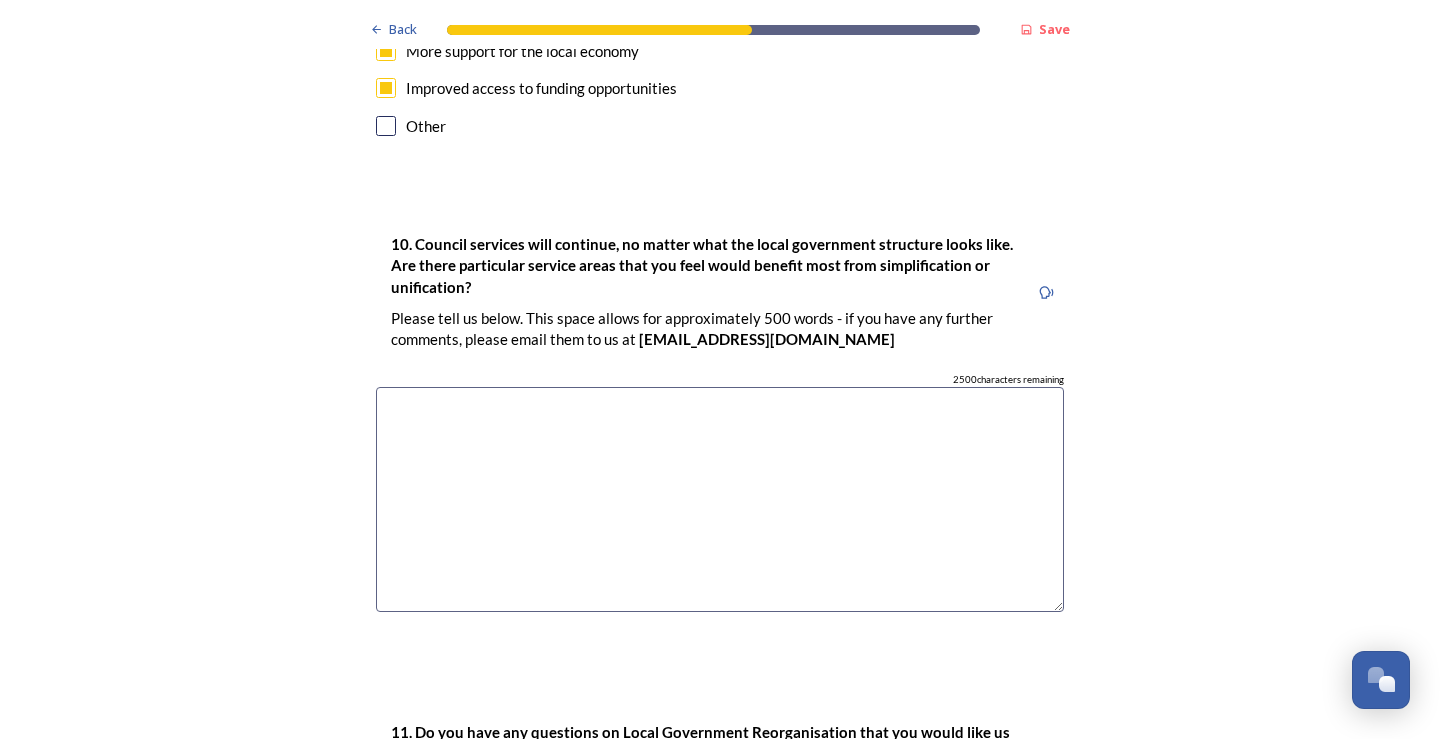 click at bounding box center (720, 499) 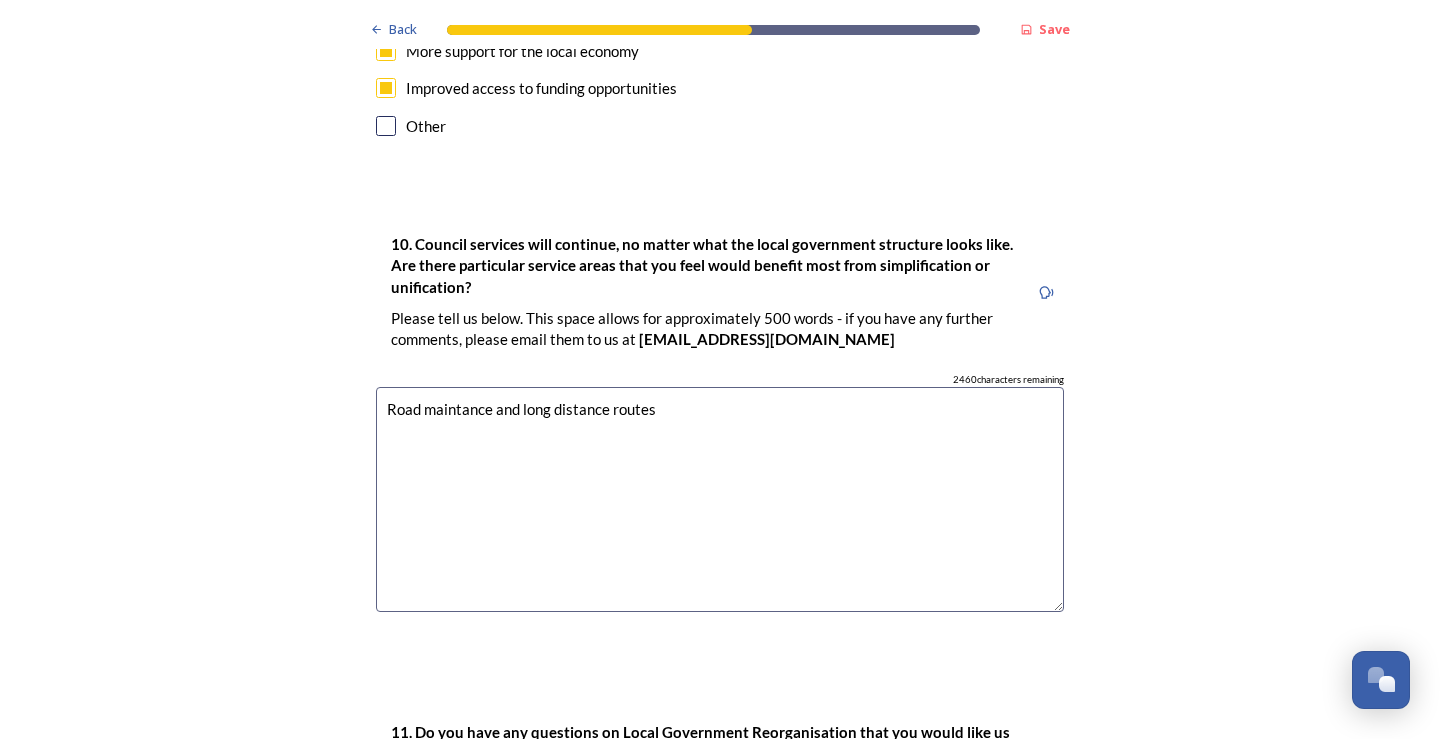 click on "Road maintance and long distance routes" at bounding box center [720, 499] 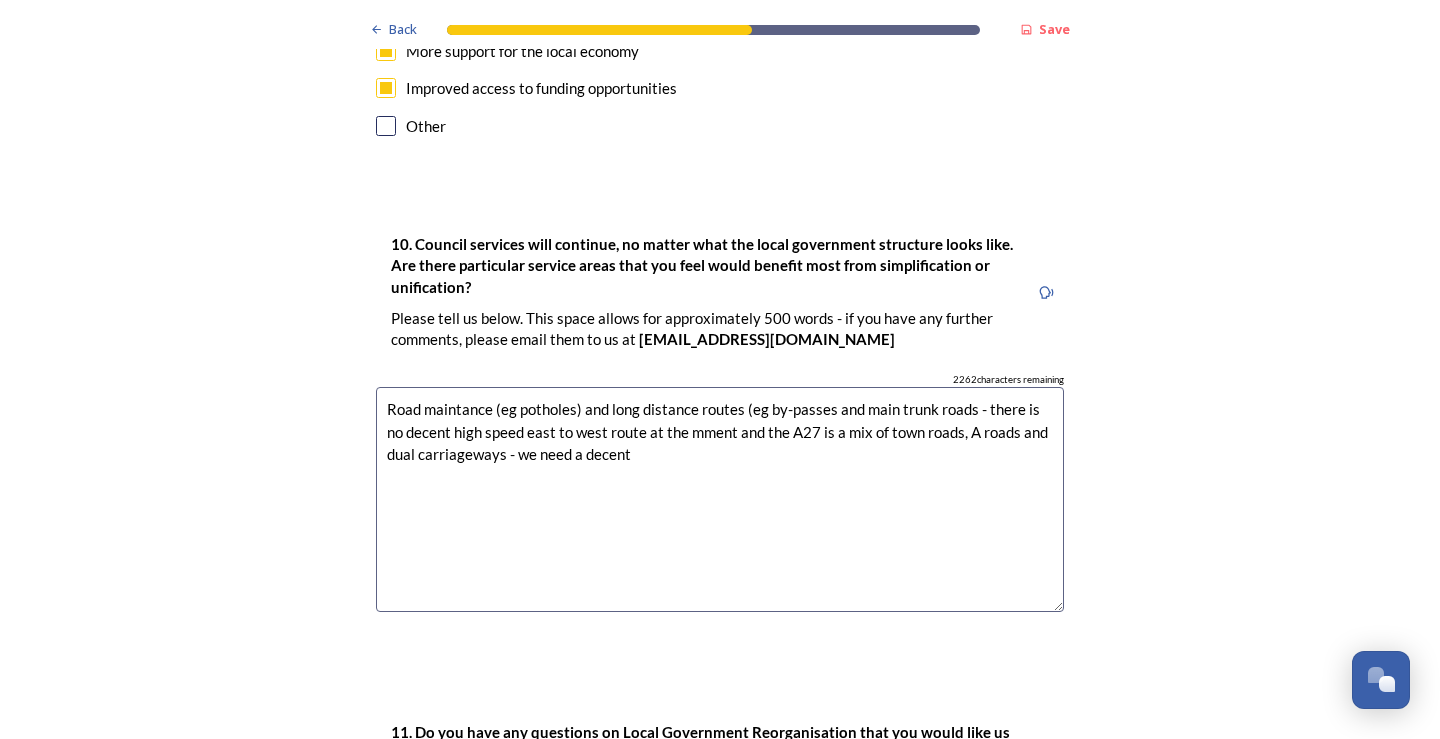 click on "Road maintance (eg potholes) and long distance routes (eg by-passes and main trunk roads - there is no decent high speed east to west route at the mment and the A27 is a mix of town roads, A roads and dual carriageways - we need a decent" at bounding box center [720, 499] 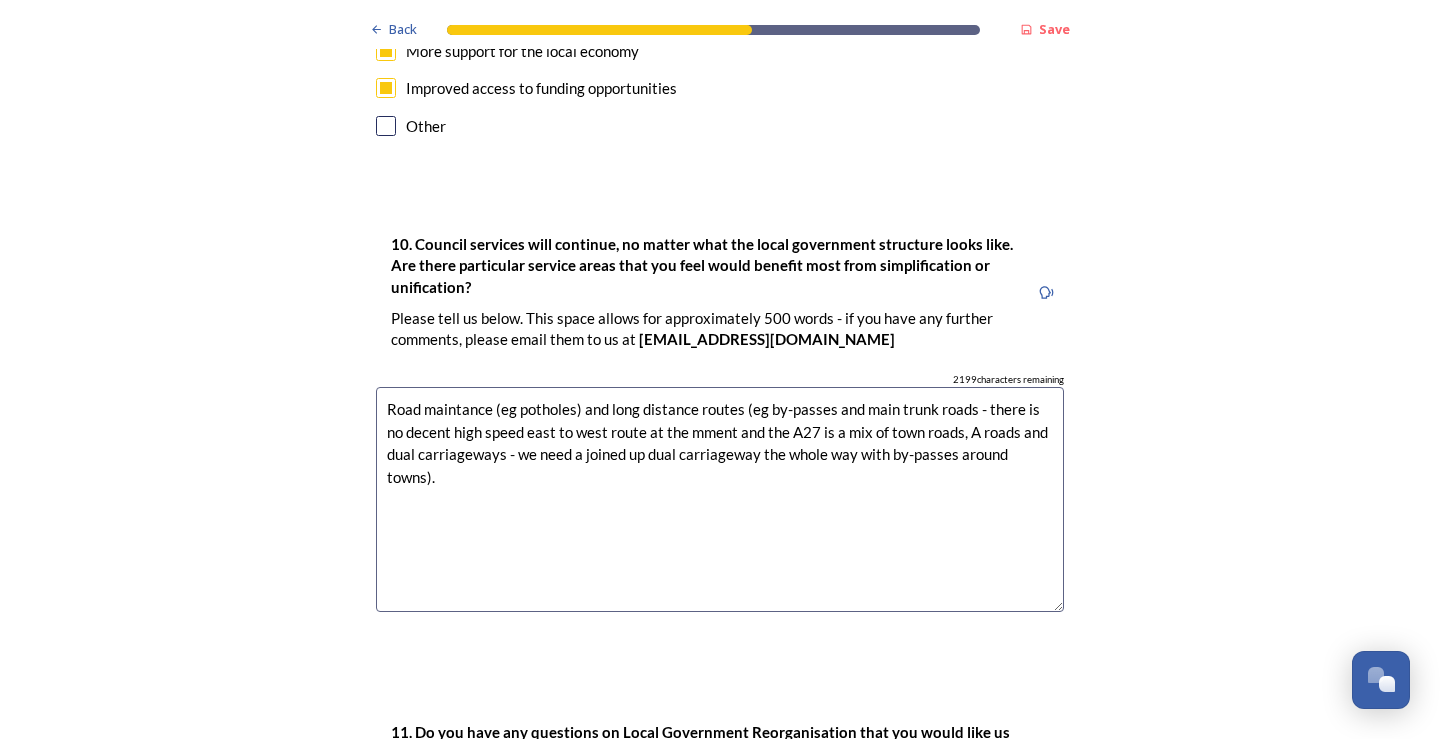 click on "Road maintance (eg potholes) and long distance routes (eg by-passes and main trunk roads - there is no decent high speed east to west route at the mment and the A27 is a mix of town roads, A roads and dual carriageways - we need a joined up dual carriageway the whole way with by-passes around towns)." at bounding box center [720, 499] 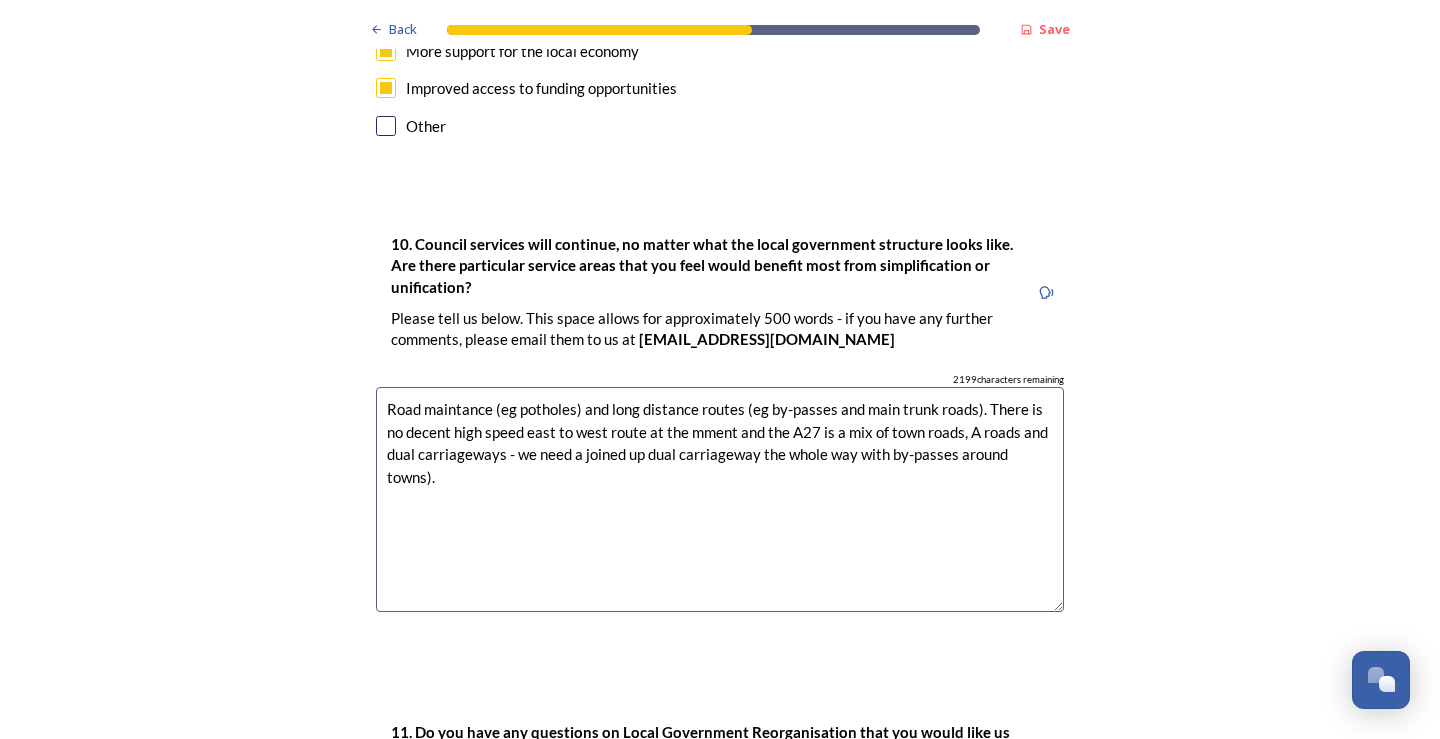 click on "Road maintance (eg potholes) and long distance routes (eg by-passes and main trunk roads). There is no decent high speed east to west route at the mment and the A27 is a mix of town roads, A roads and dual carriageways - we need a joined up dual carriageway the whole way with by-passes around towns)." at bounding box center (720, 499) 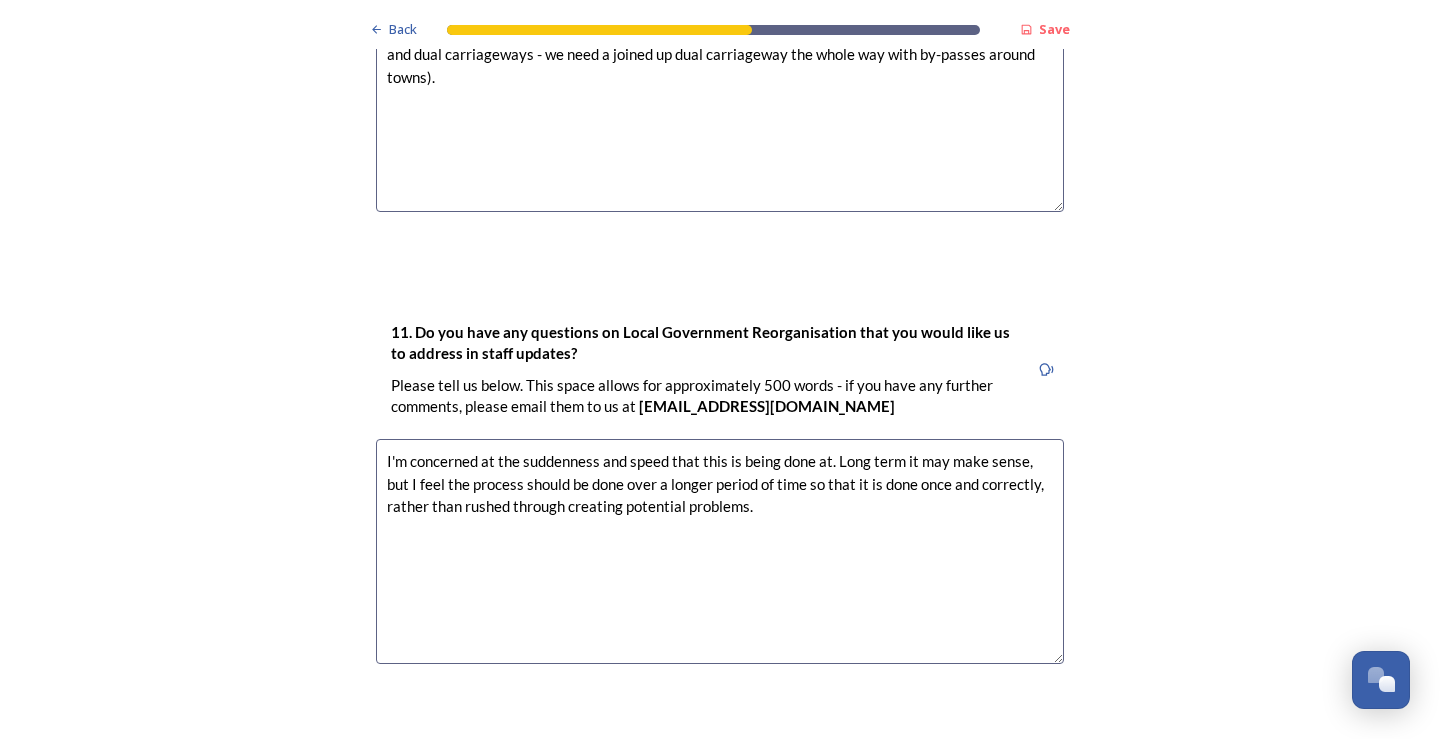 scroll, scrollTop: 5975, scrollLeft: 0, axis: vertical 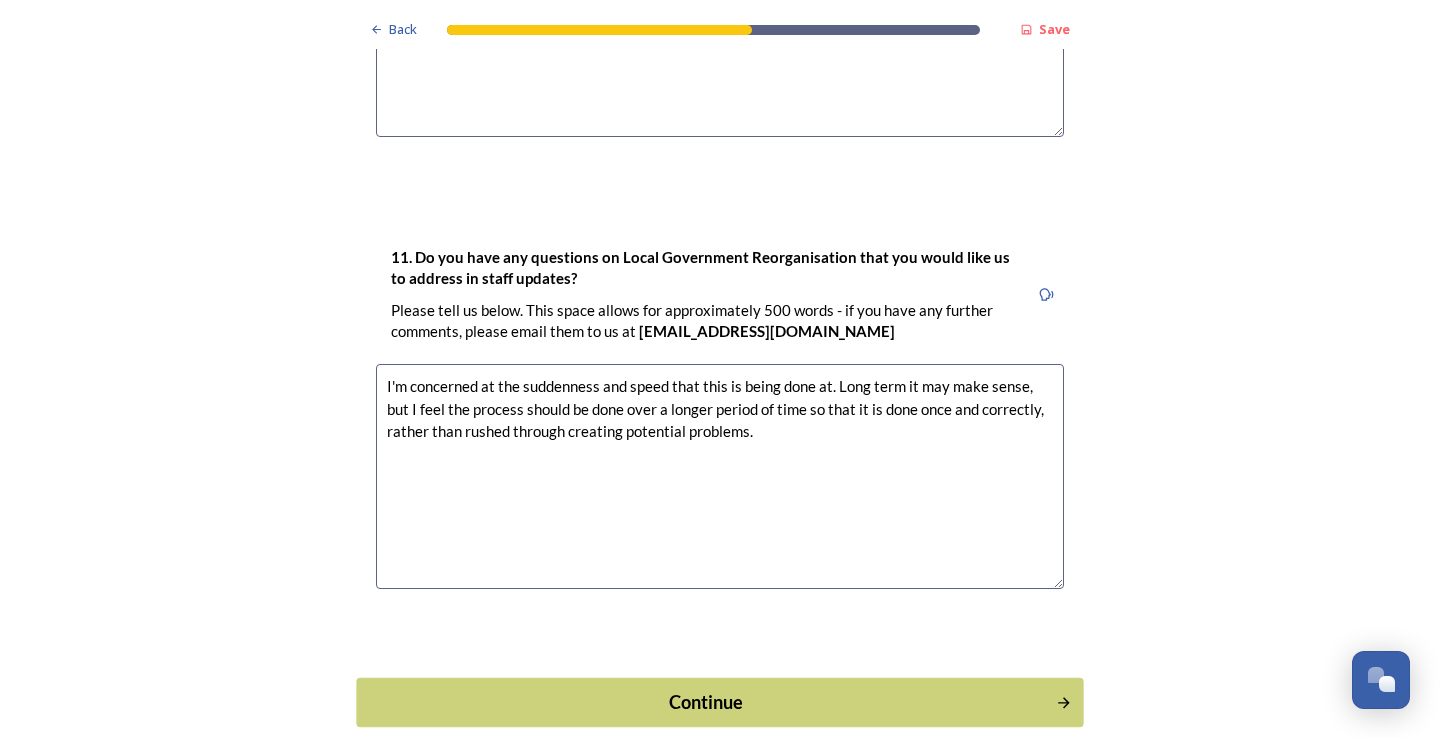 type on "Road maintance (eg potholes) and long distance routes (eg by-passes and main trunk roads). There is no decent high speed east to west route at the moment and the A27 is a mix of town roads, A roads and dual carriageways - we need a joined up dual carriageway the whole way with by-passes around towns)." 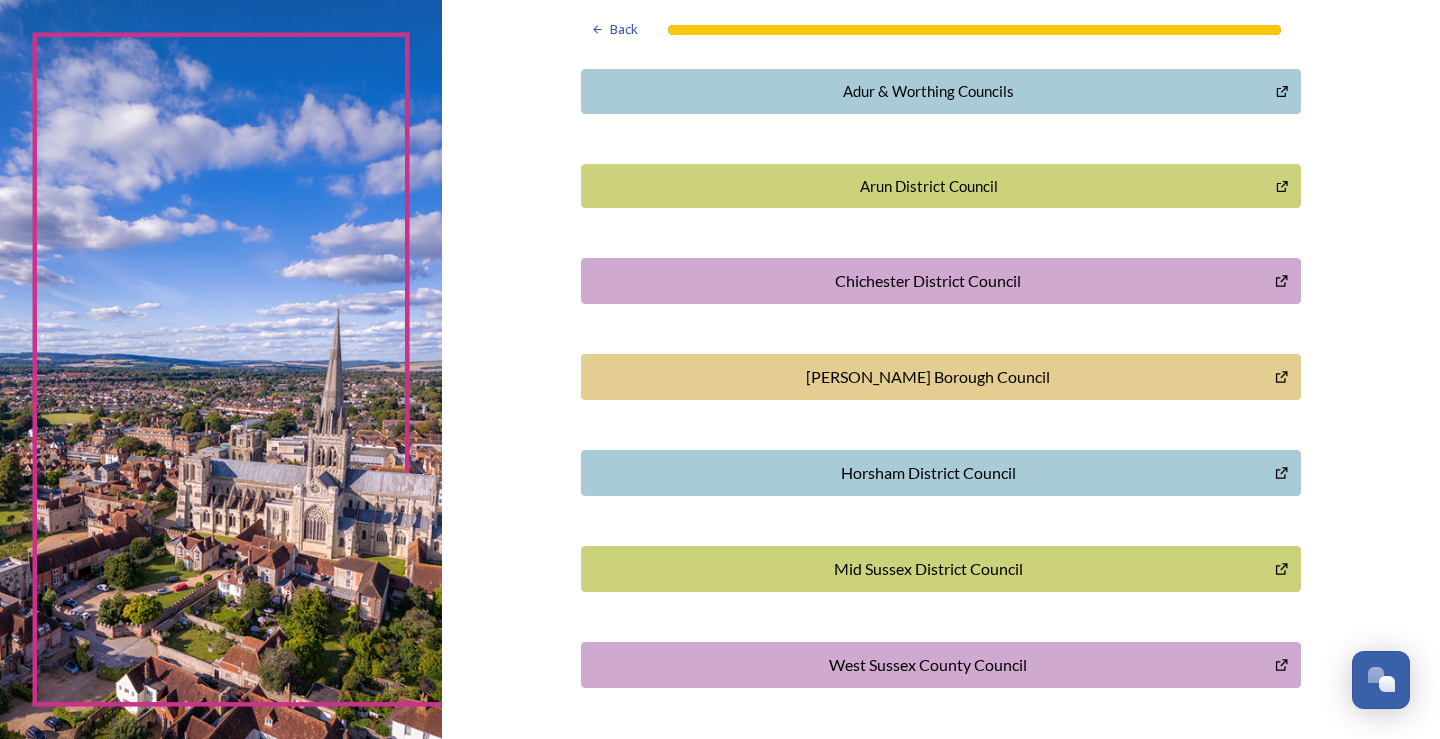 scroll, scrollTop: 449, scrollLeft: 0, axis: vertical 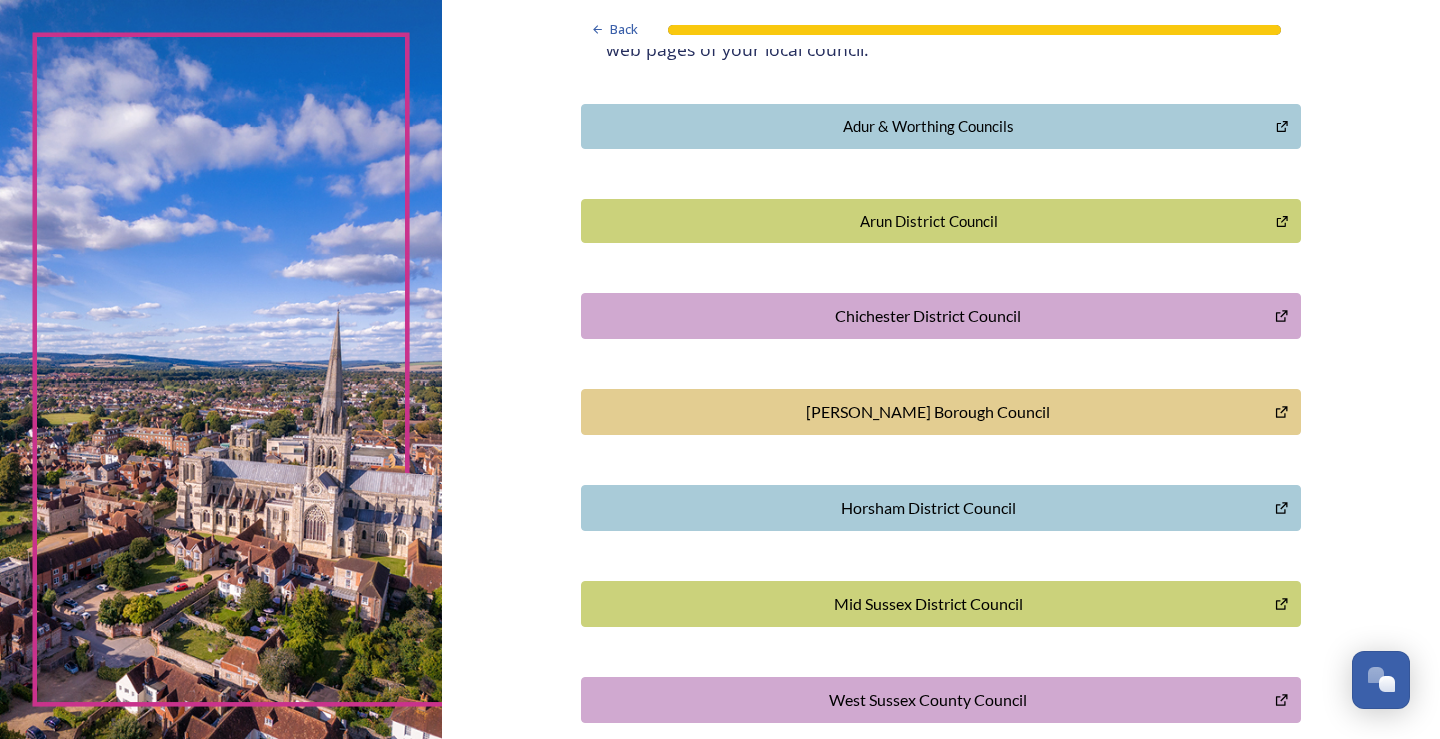 click on "Adur & Worthing Councils" at bounding box center (929, 126) 